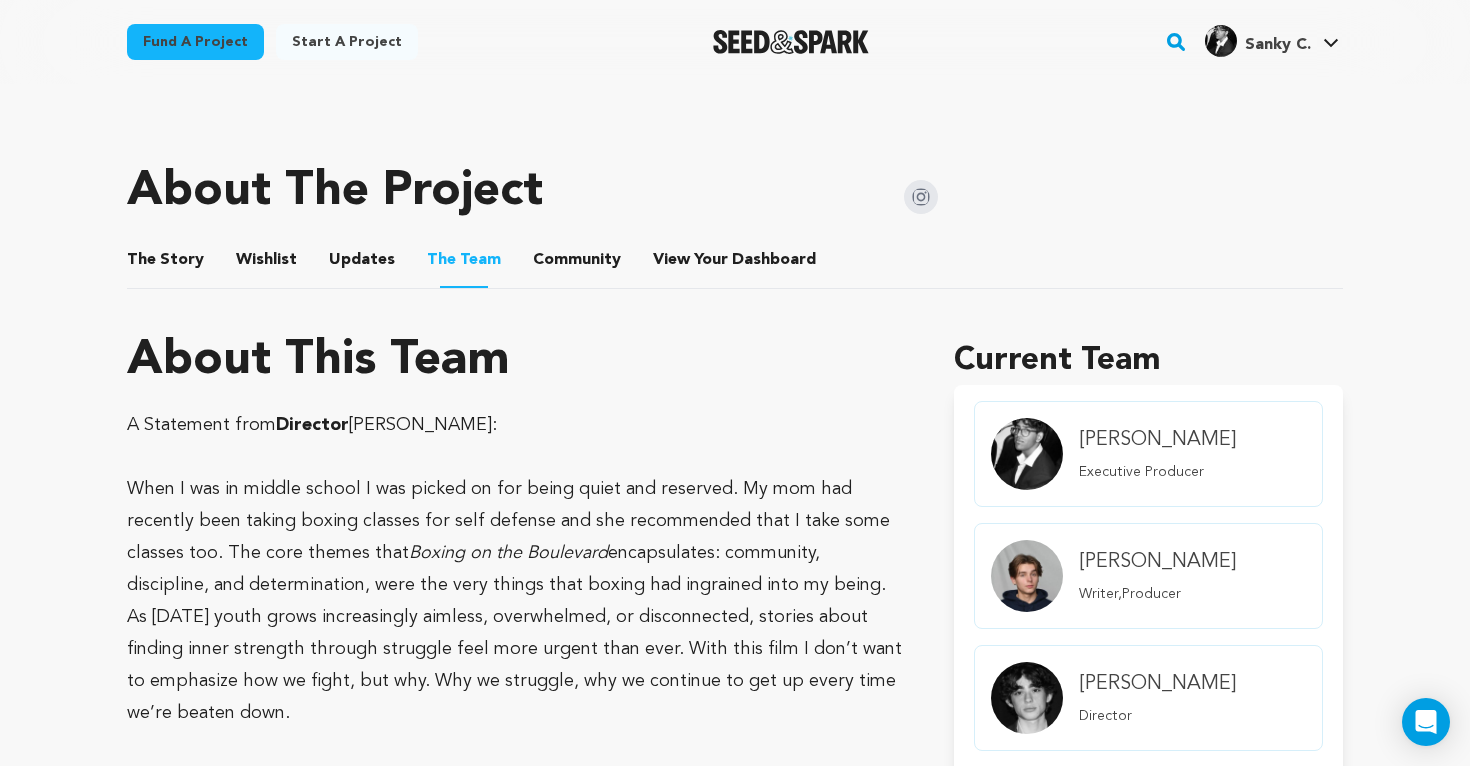scroll, scrollTop: 760, scrollLeft: 0, axis: vertical 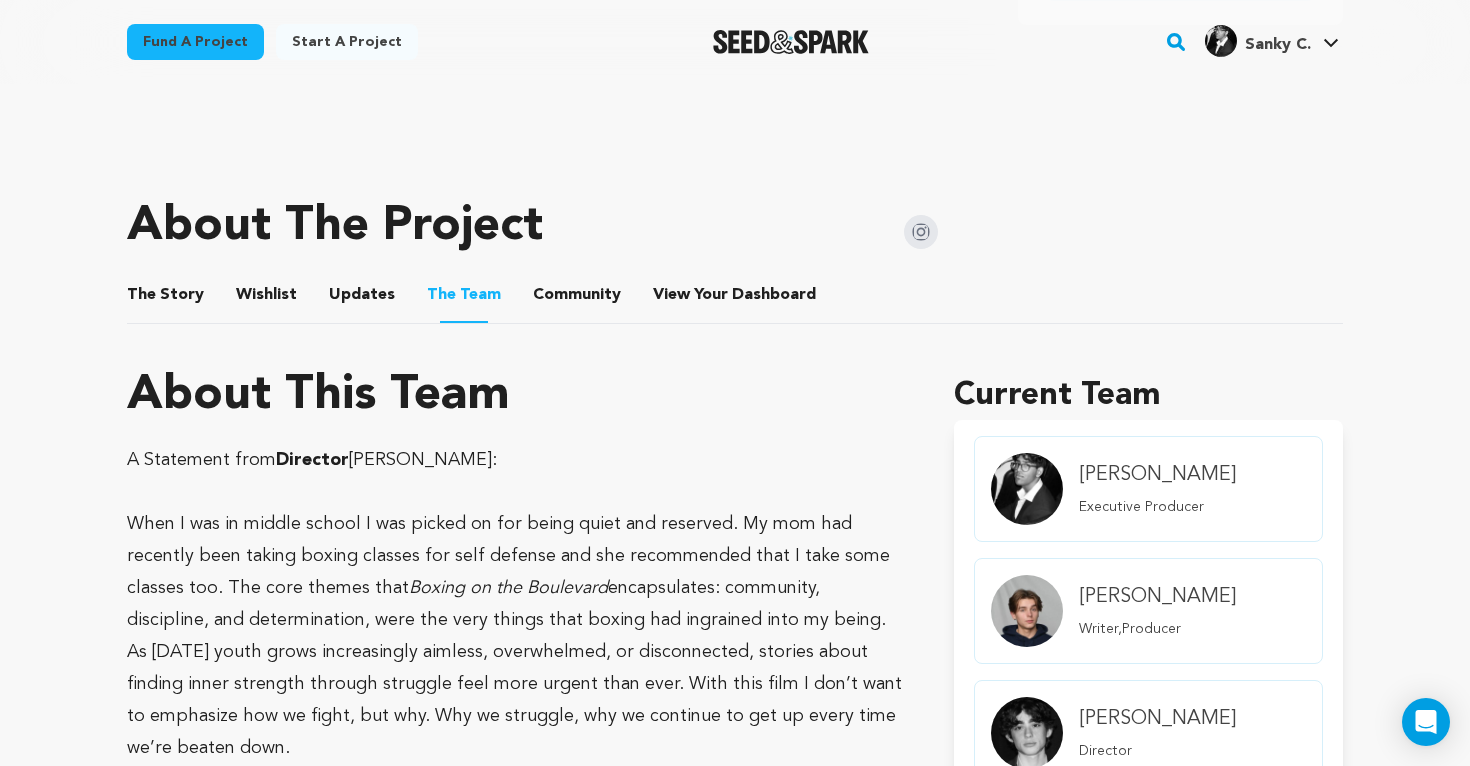 click on "View Your Dashboard
View   Your   Dashboard" at bounding box center [736, 295] 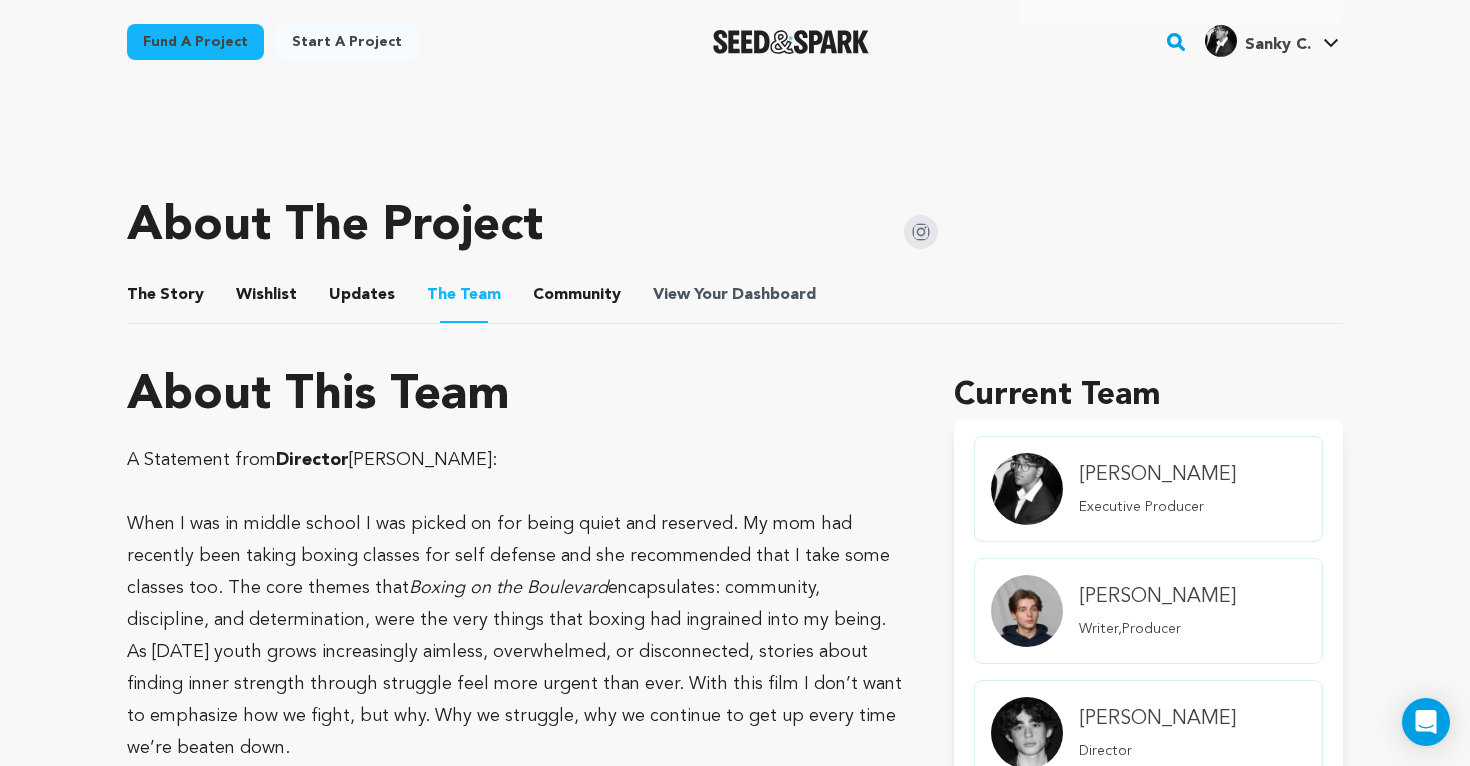 click on "View   Your   Dashboard" at bounding box center (736, 295) 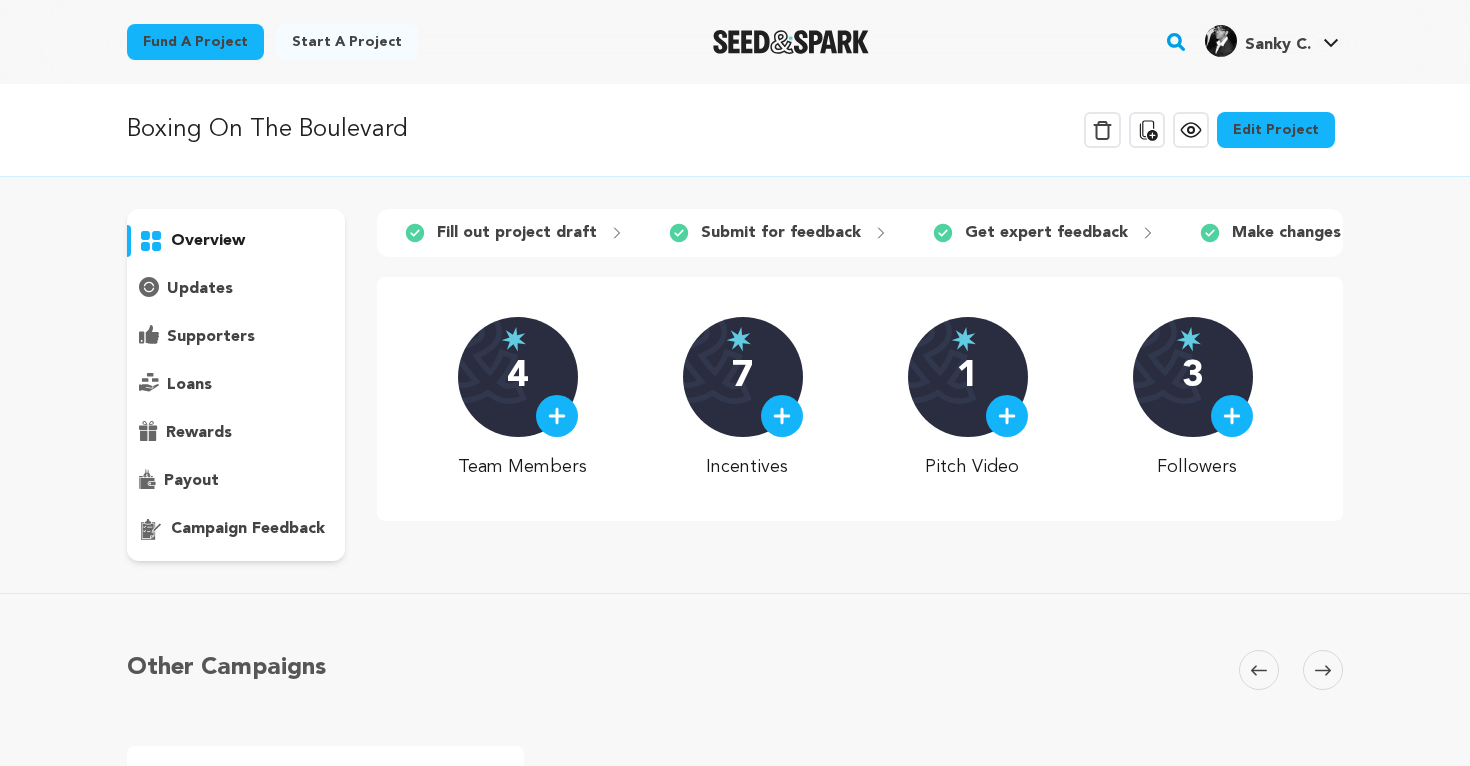 scroll, scrollTop: 0, scrollLeft: 0, axis: both 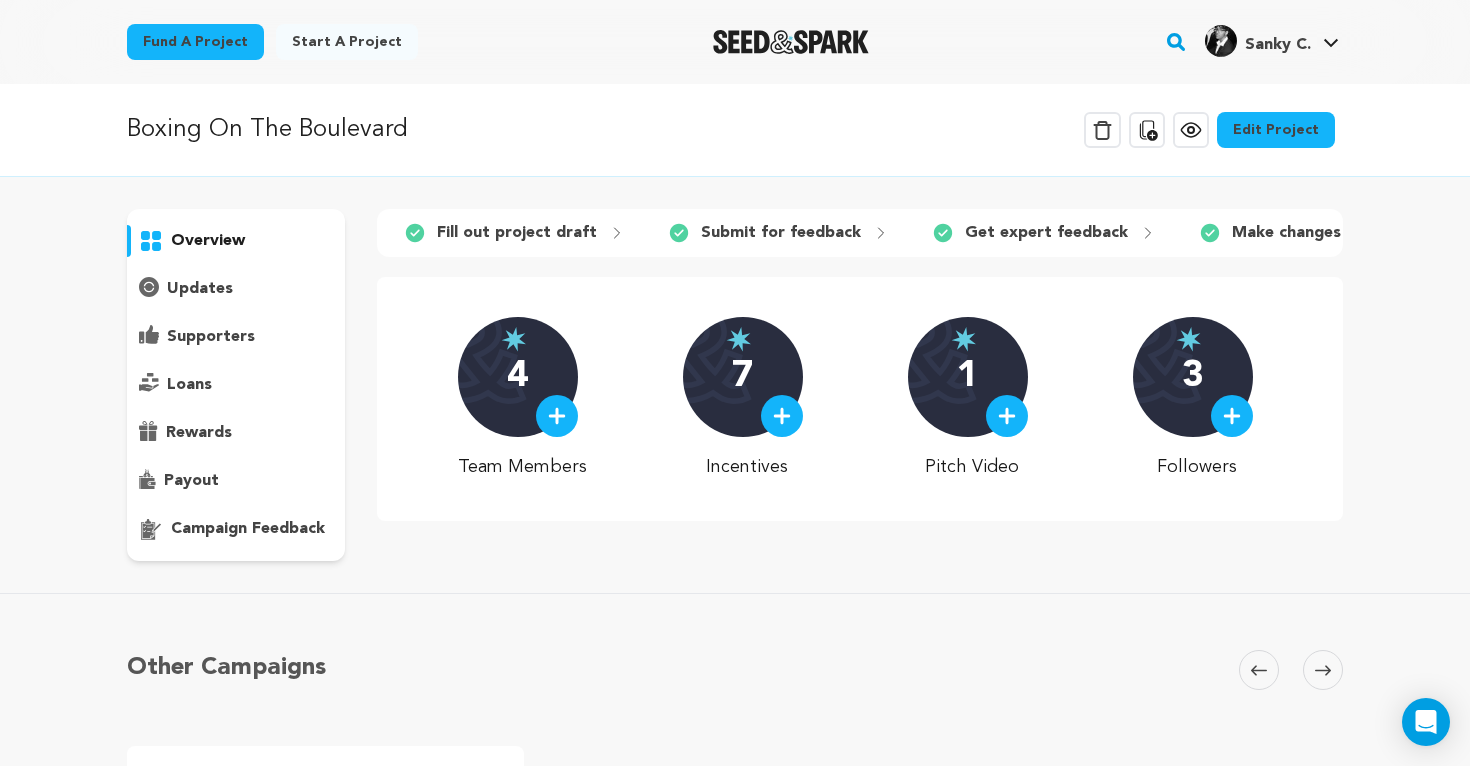 click 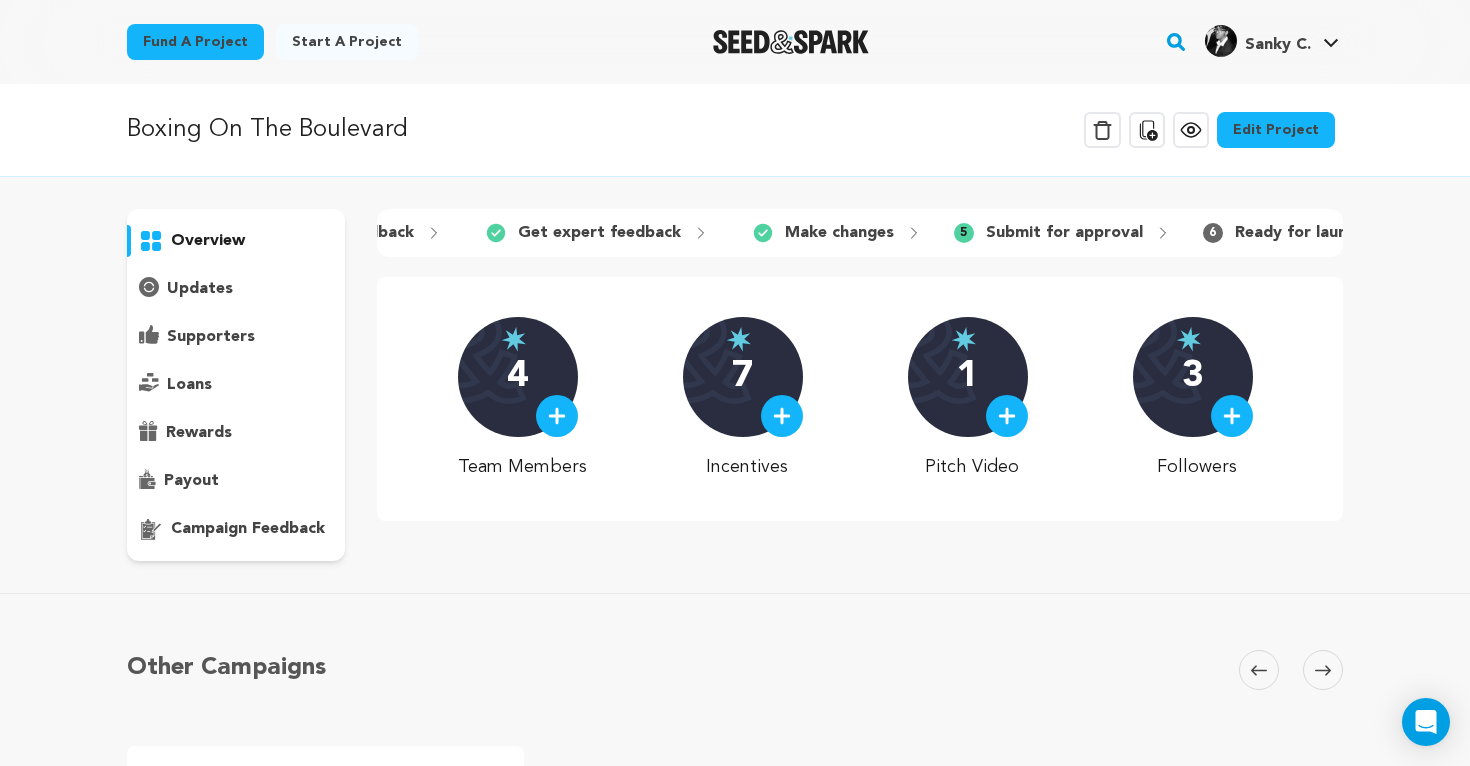 scroll, scrollTop: 0, scrollLeft: 483, axis: horizontal 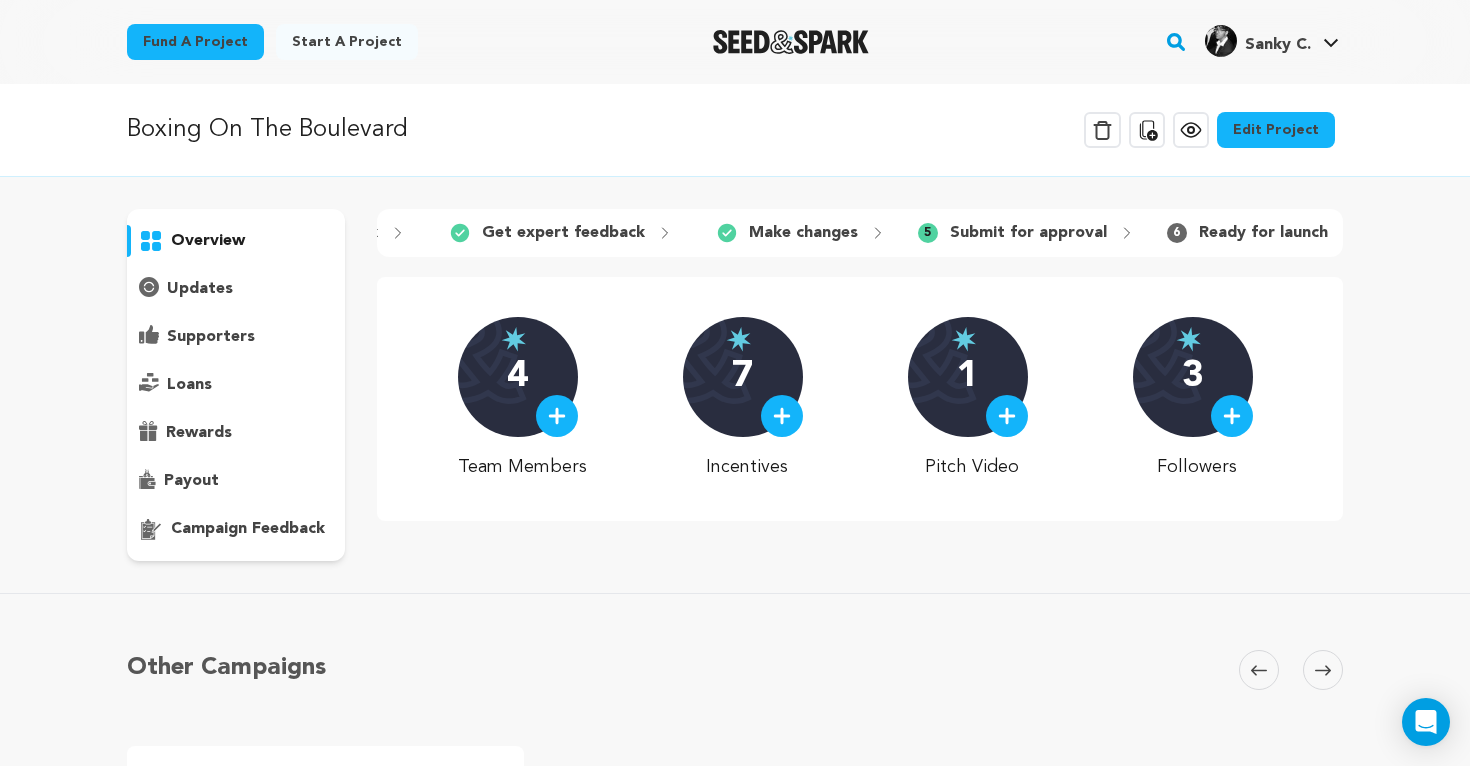 click on "Edit Project" at bounding box center [1276, 130] 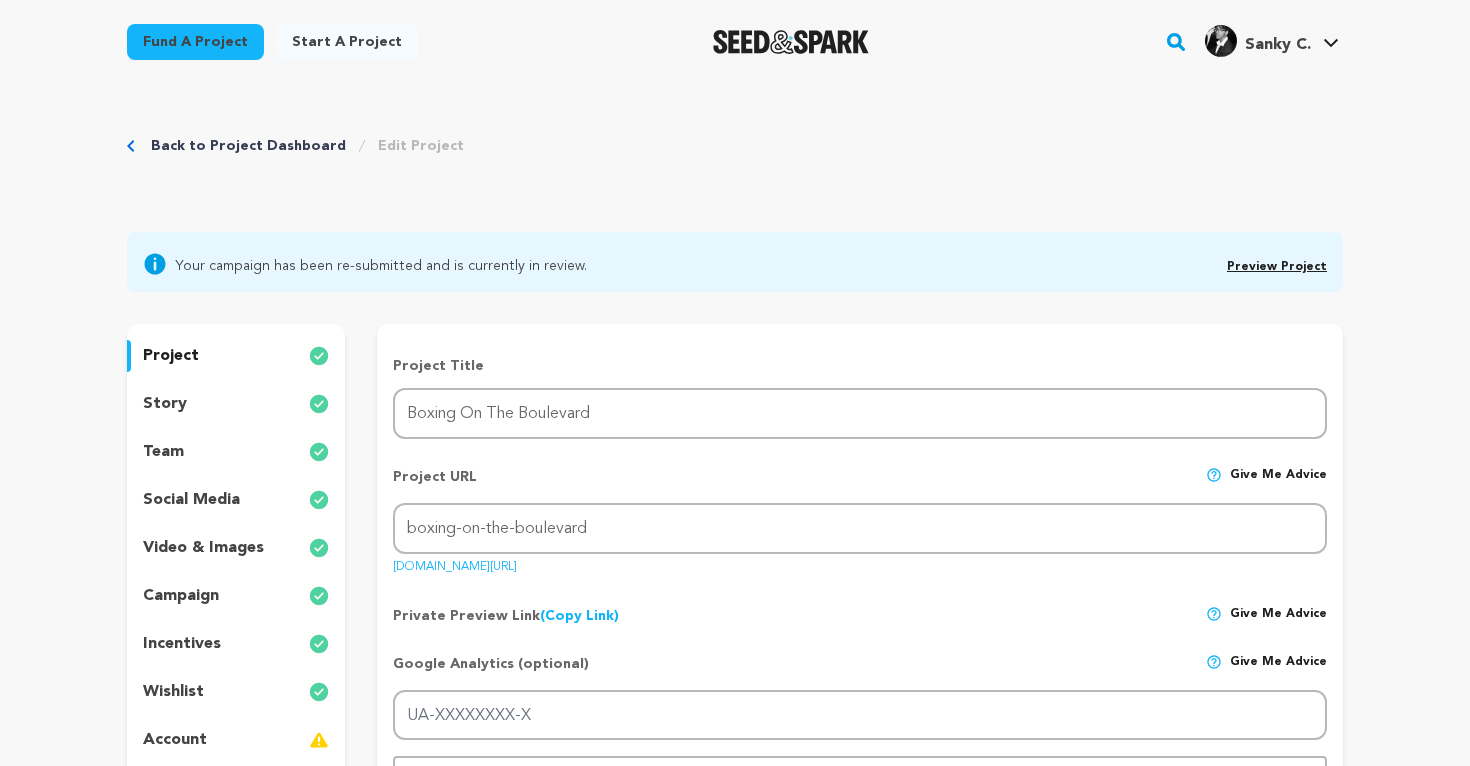 scroll, scrollTop: 0, scrollLeft: 0, axis: both 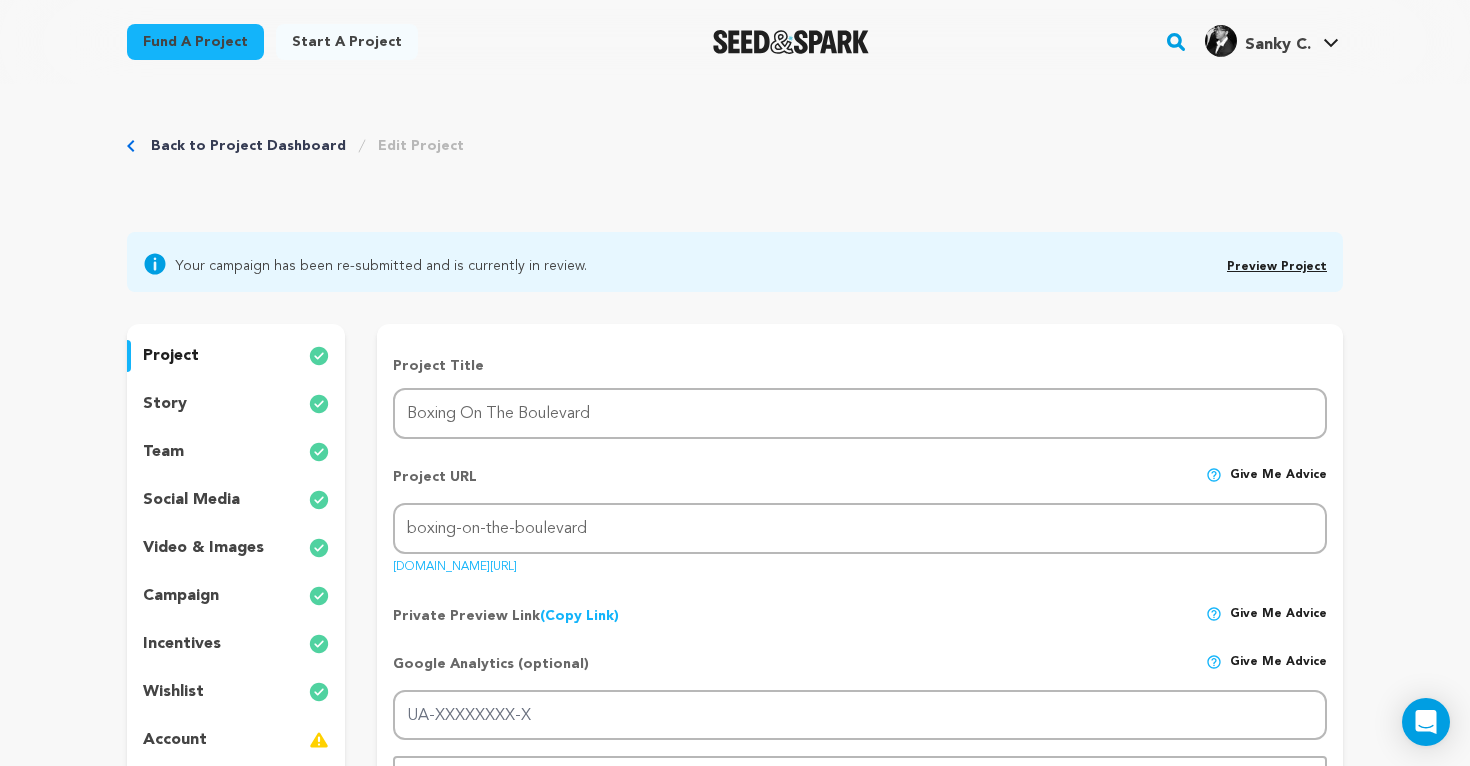 click on "team" at bounding box center (236, 452) 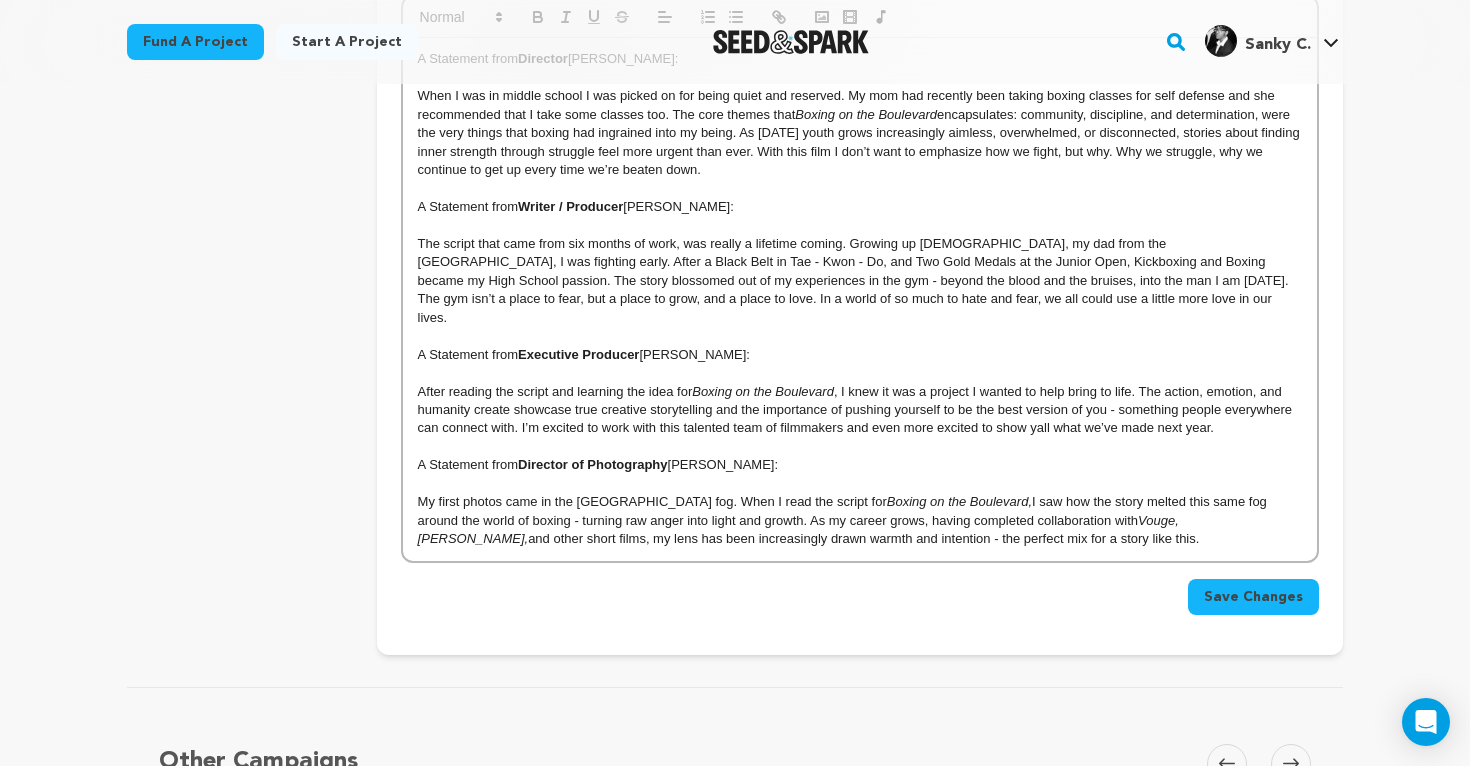 scroll, scrollTop: 909, scrollLeft: 0, axis: vertical 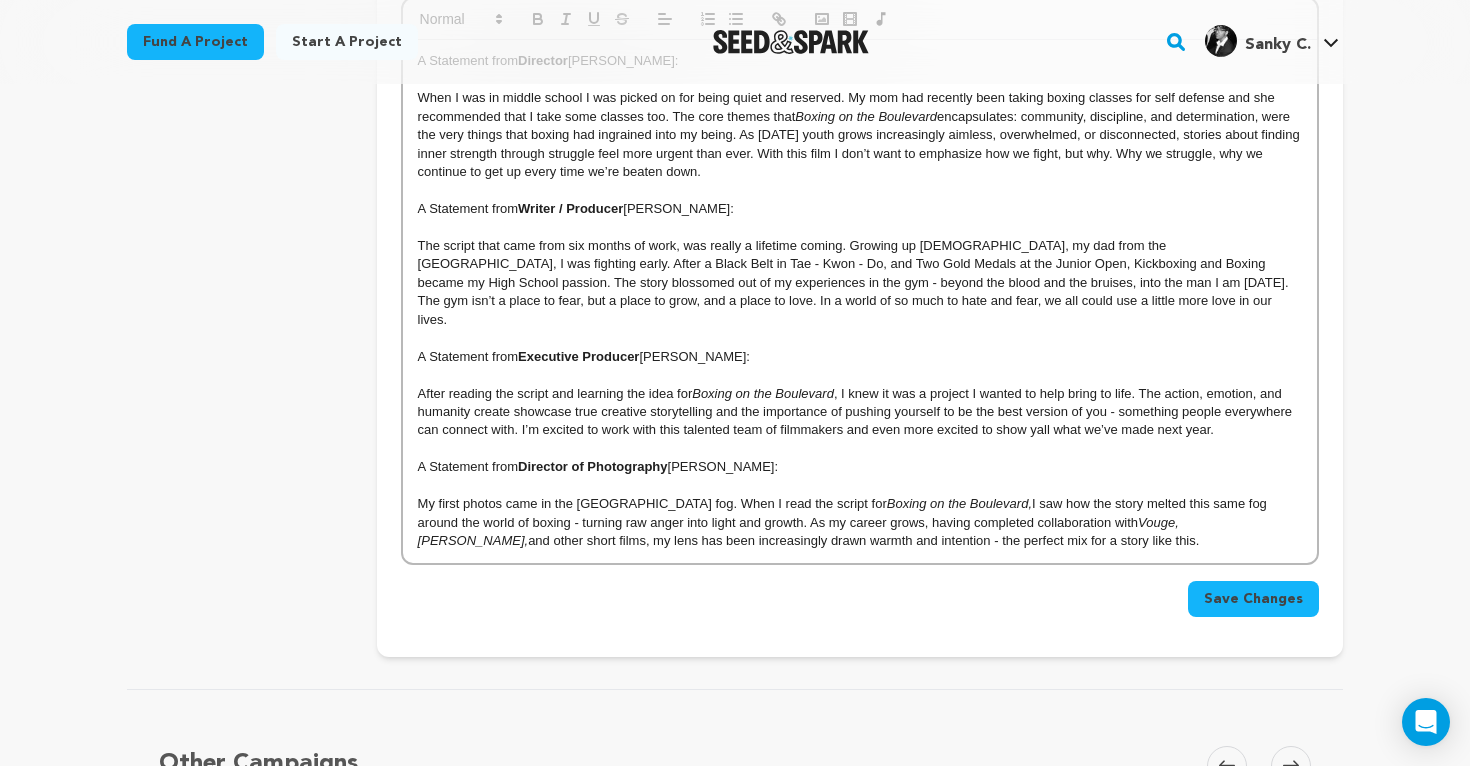 click on "After reading the script and learning the idea for  Boxing on the Boulevard , I knew it was a project I wanted to help bring to life. The action, emotion, and humanity create showcase true creative storytelling and the importance of pushing yourself to be the best version of you - something people everywhere can connect with. I’m excited to work with this talented team of filmmakers and even more excited to show yall what we’ve made next year." at bounding box center (860, 412) 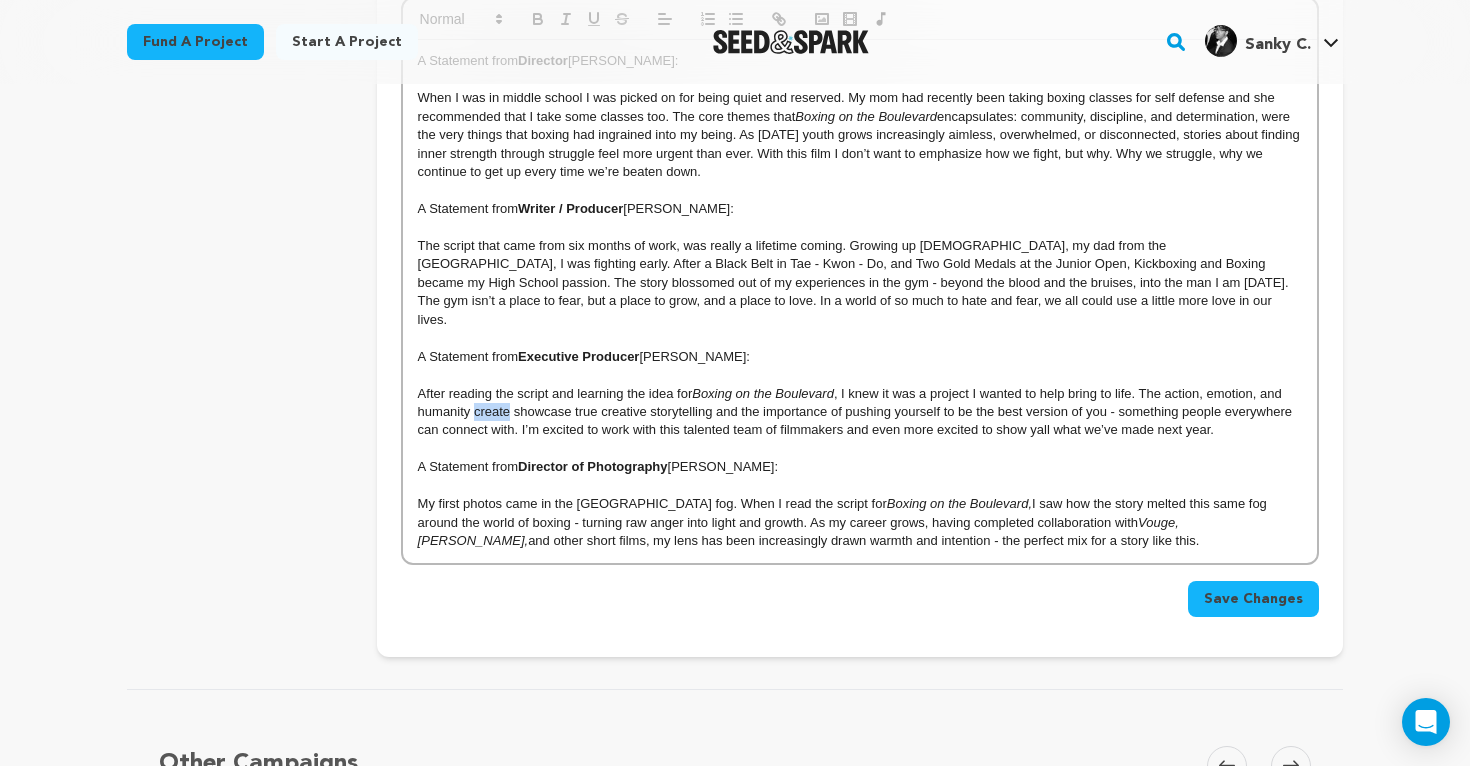 click on "After reading the script and learning the idea for  Boxing on the Boulevard , I knew it was a project I wanted to help bring to life. The action, emotion, and humanity create showcase true creative storytelling and the importance of pushing yourself to be the best version of you - something people everywhere can connect with. I’m excited to work with this talented team of filmmakers and even more excited to show yall what we’ve made next year." at bounding box center (860, 412) 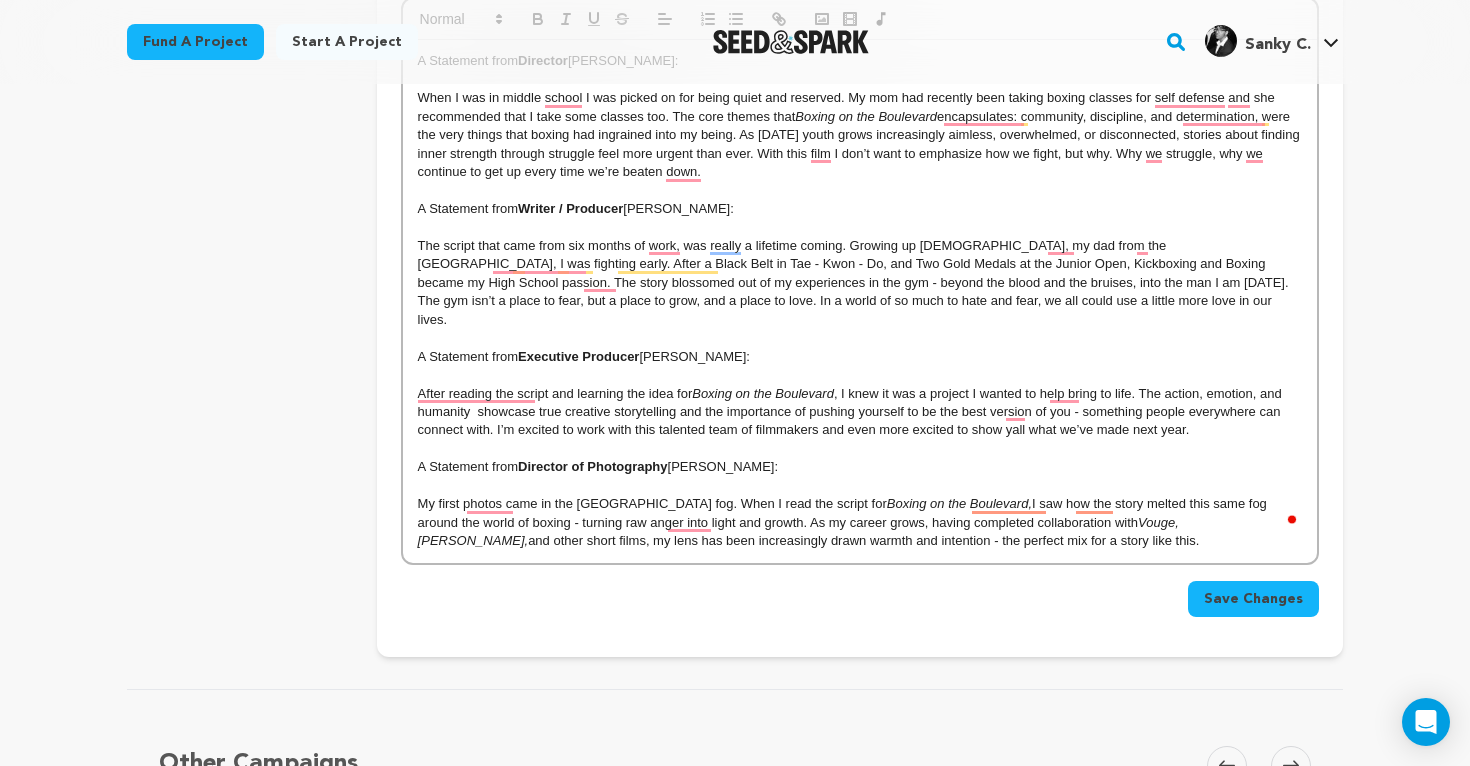 type 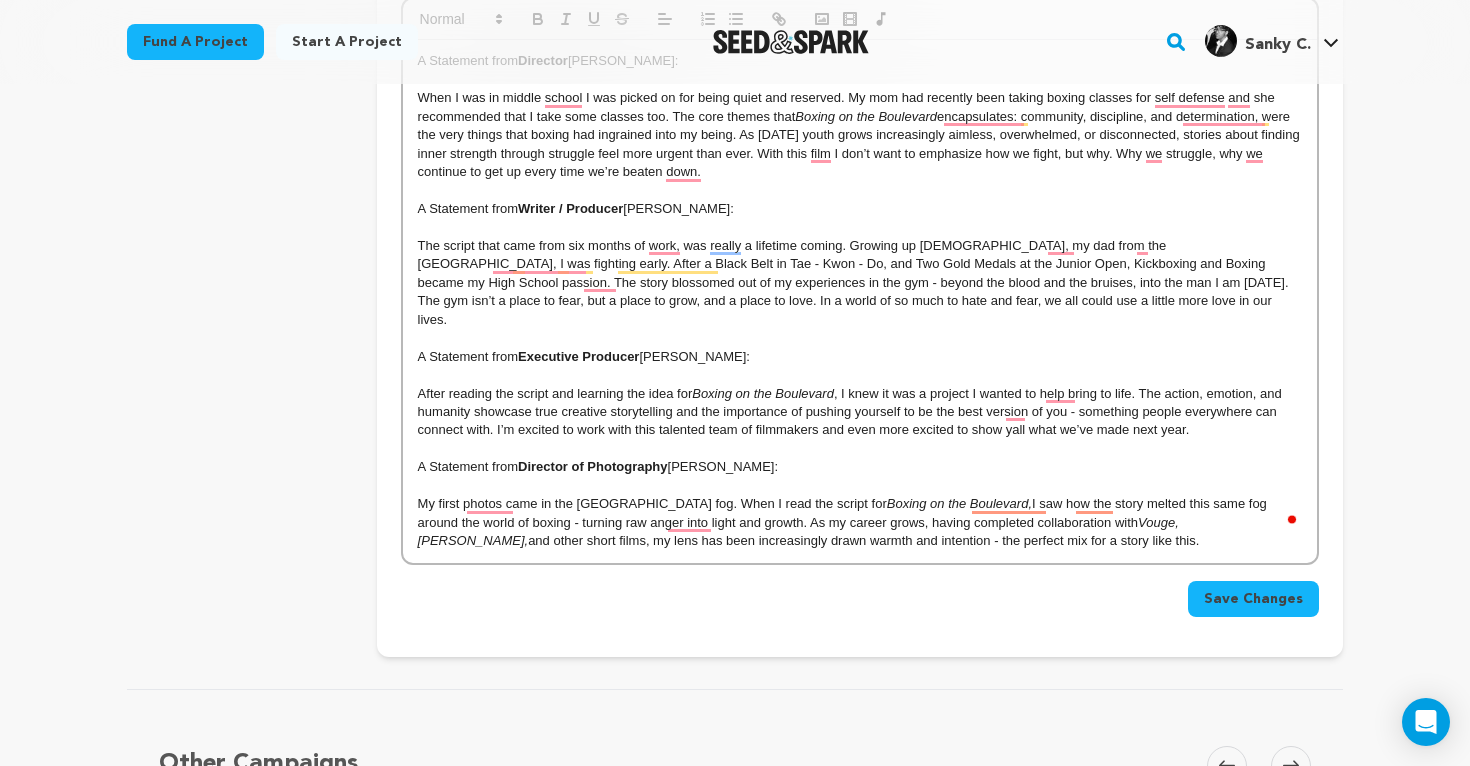 click on "Save Changes" at bounding box center [1253, 599] 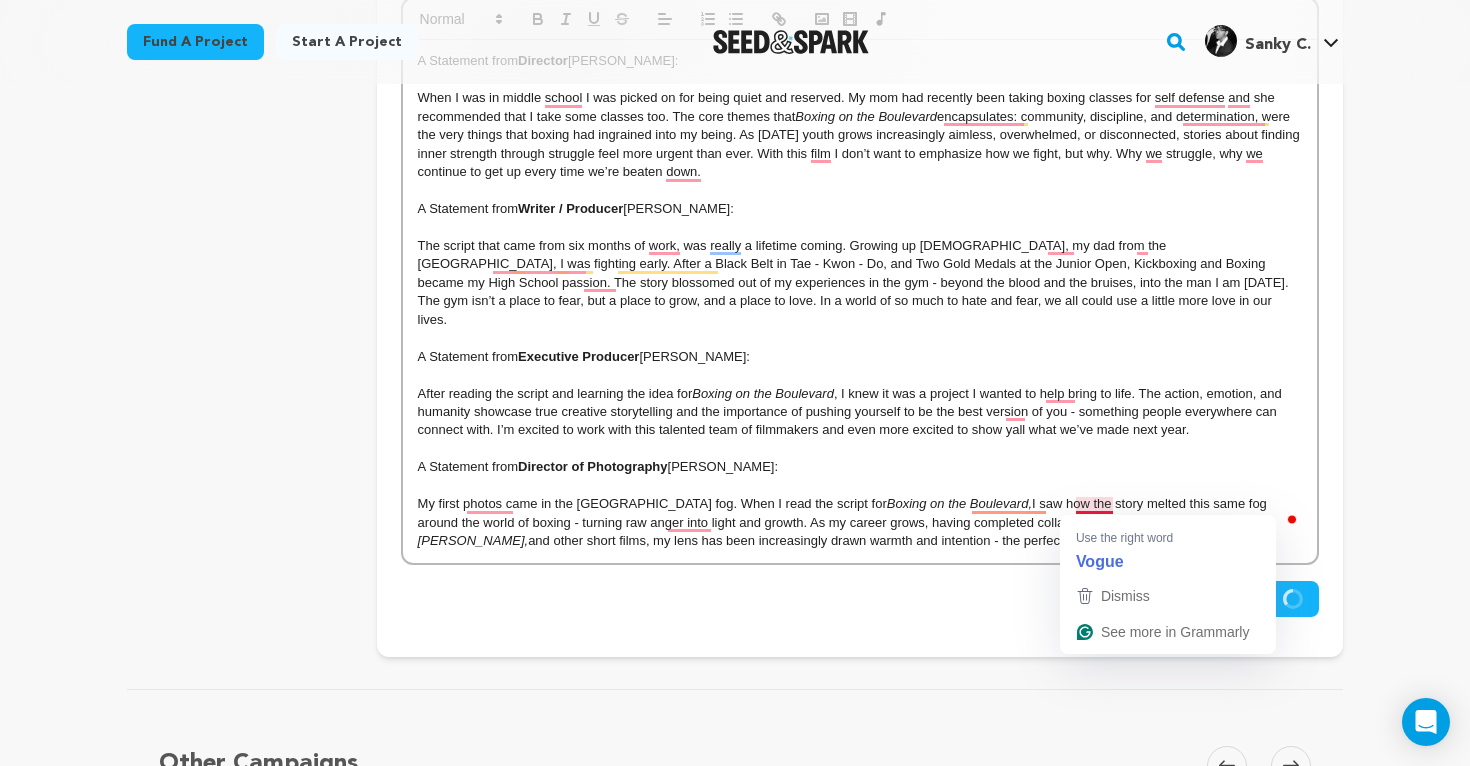 click on "Back to Project Dashboard
Edit Project
Your campaign has been re-submitted and is currently in review.
story" at bounding box center [735, 275] 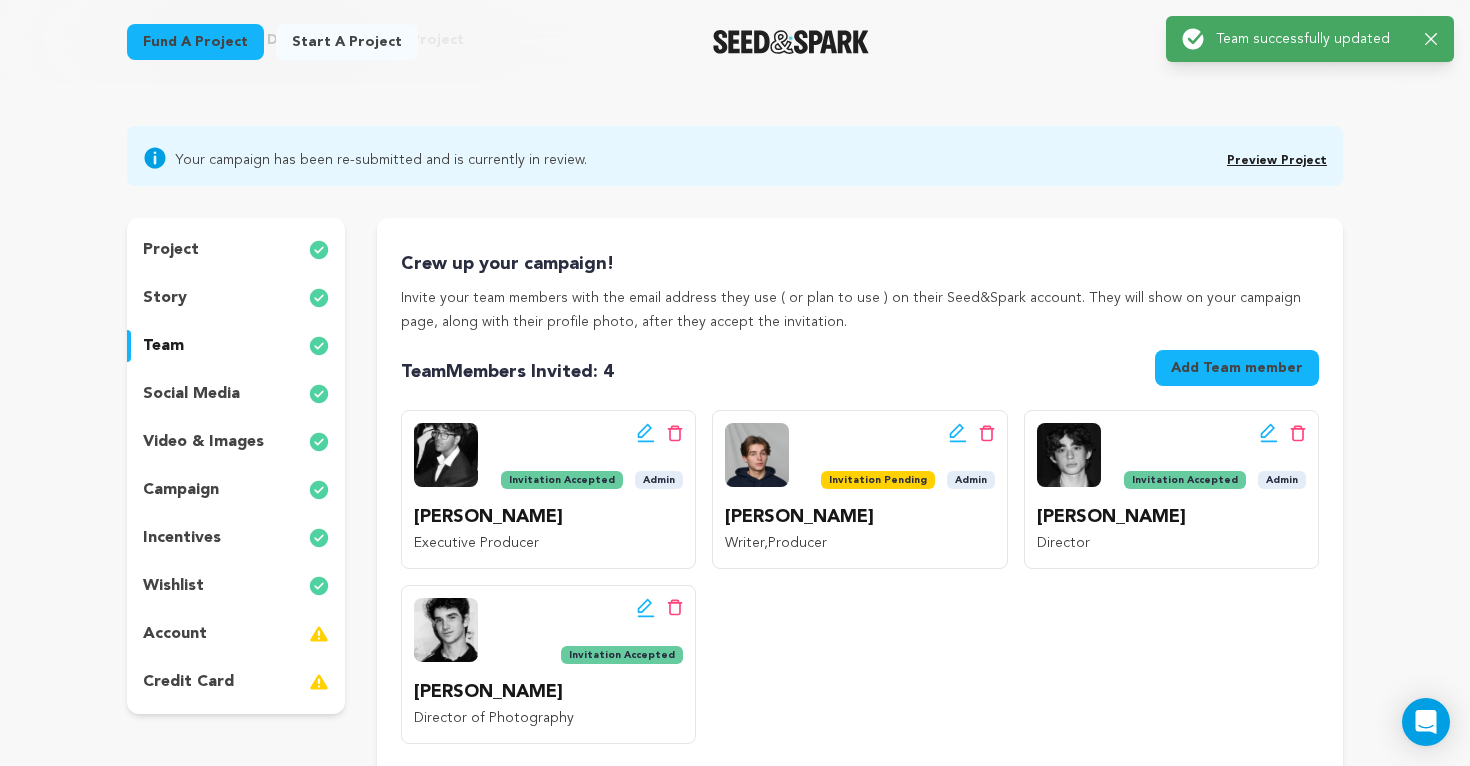 scroll, scrollTop: 0, scrollLeft: 0, axis: both 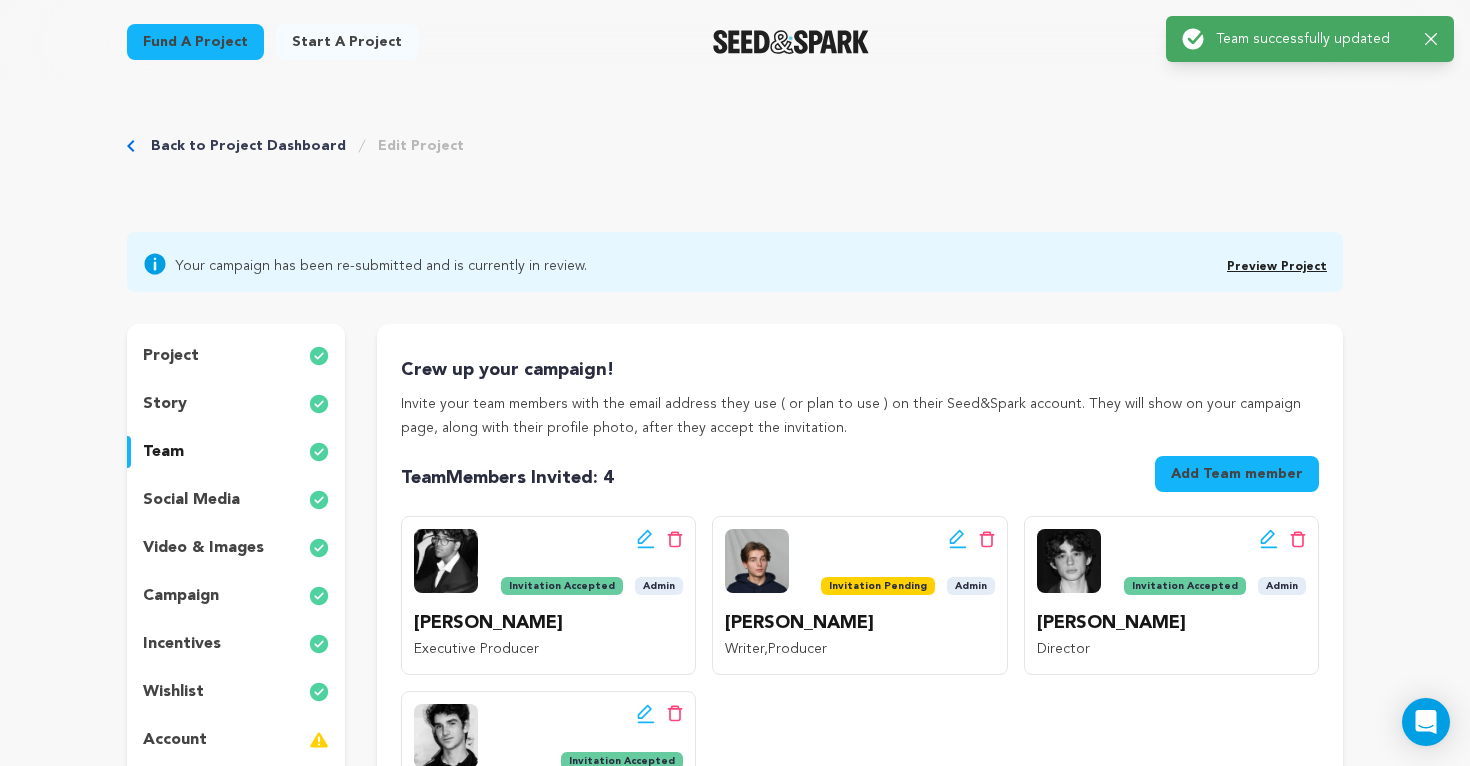 click on "Preview Project" at bounding box center [1277, 267] 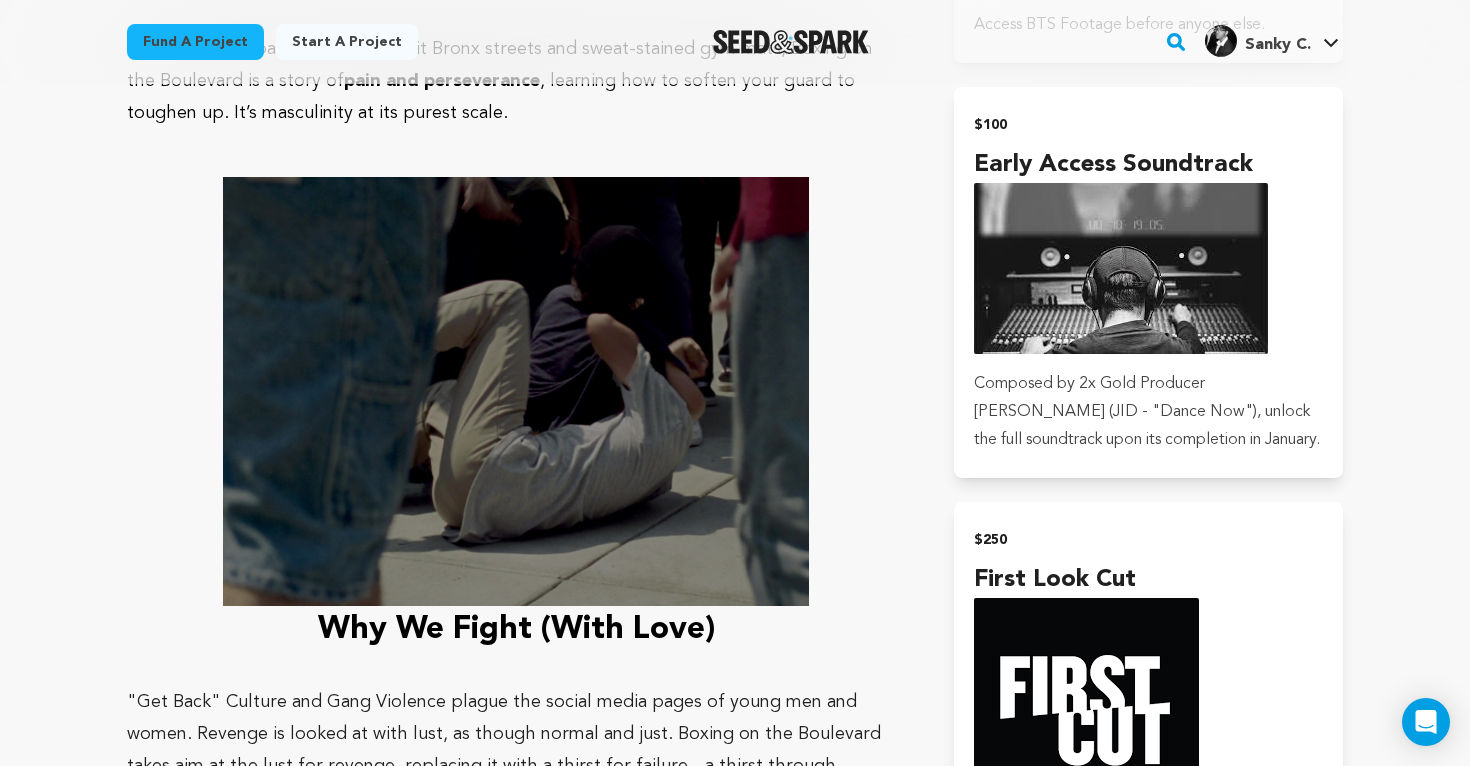 scroll, scrollTop: 2895, scrollLeft: 0, axis: vertical 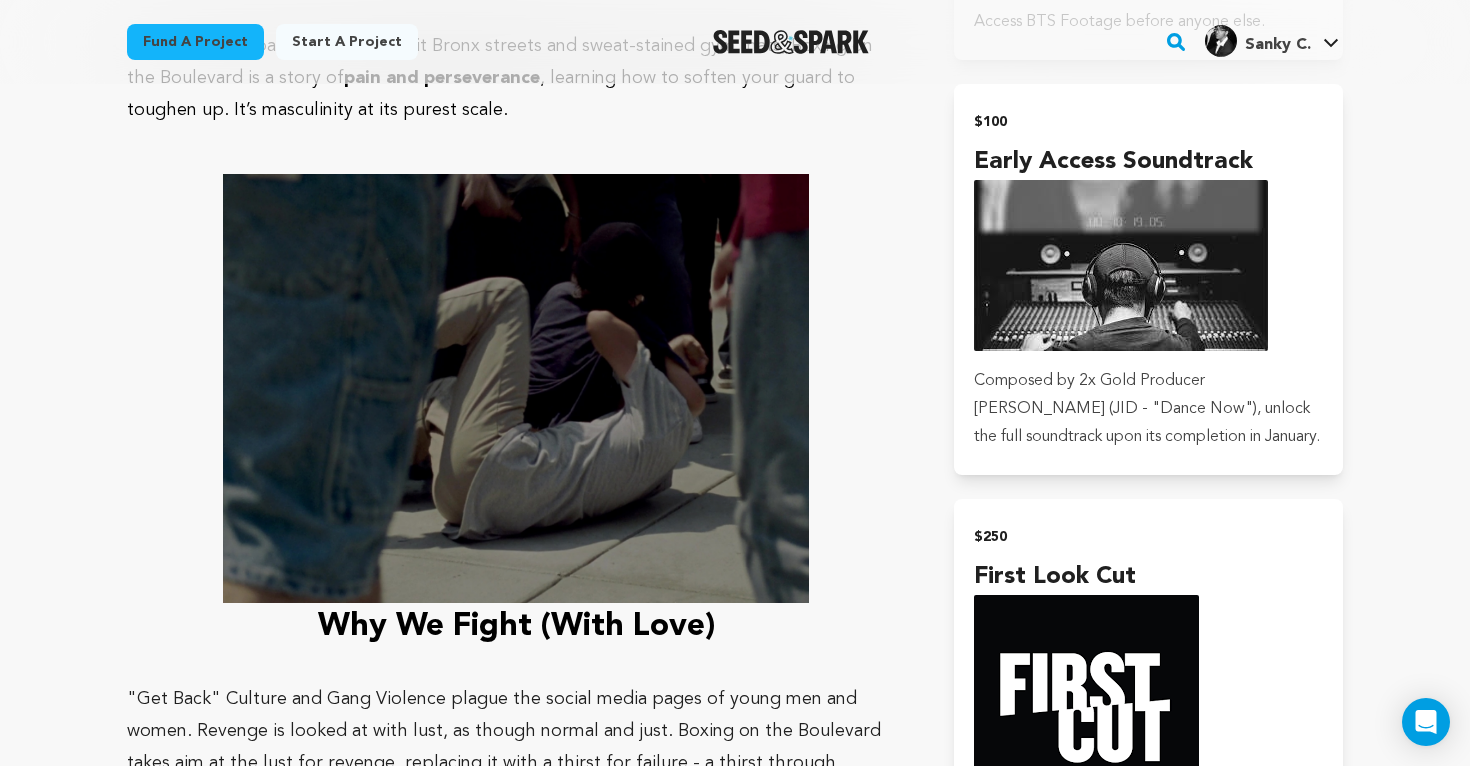 click 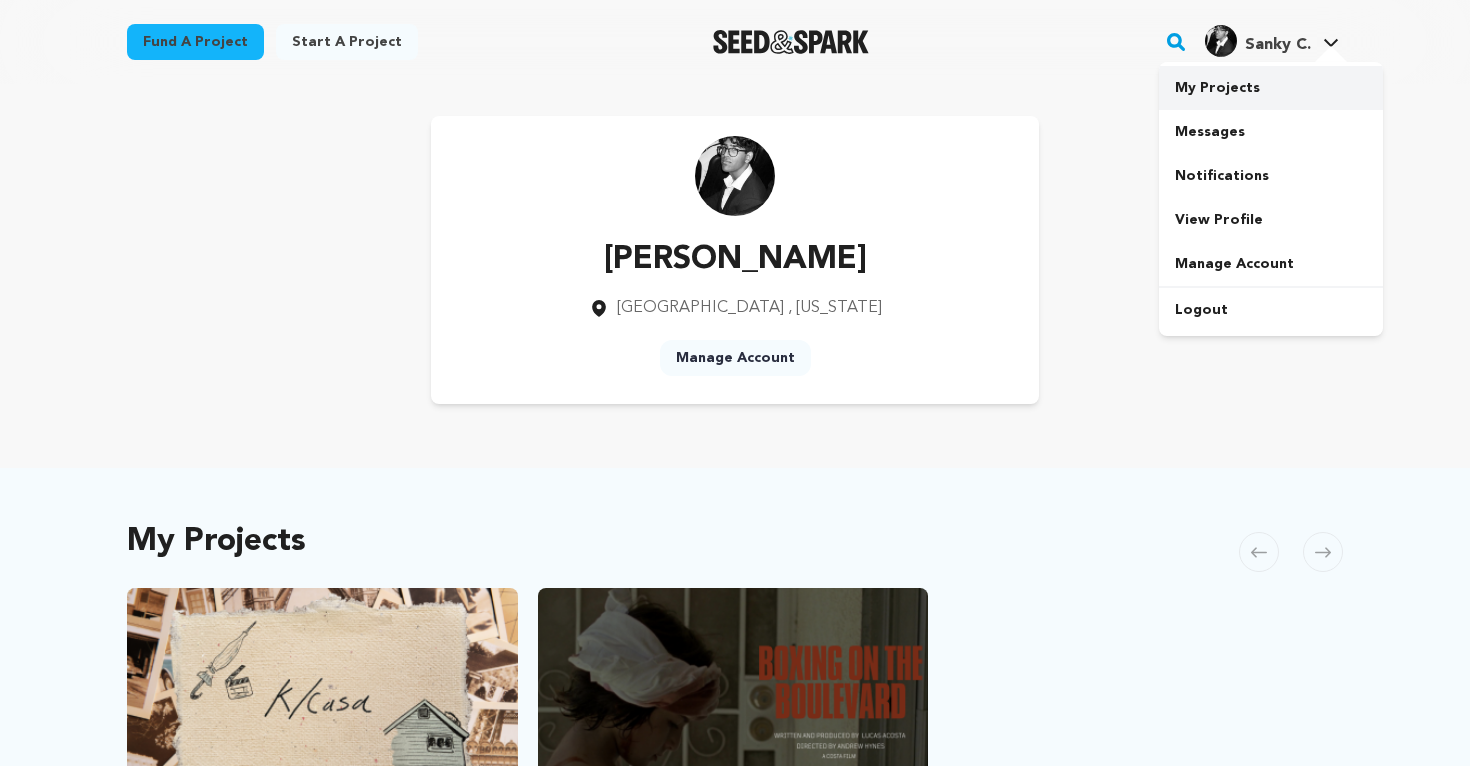 scroll, scrollTop: 0, scrollLeft: 0, axis: both 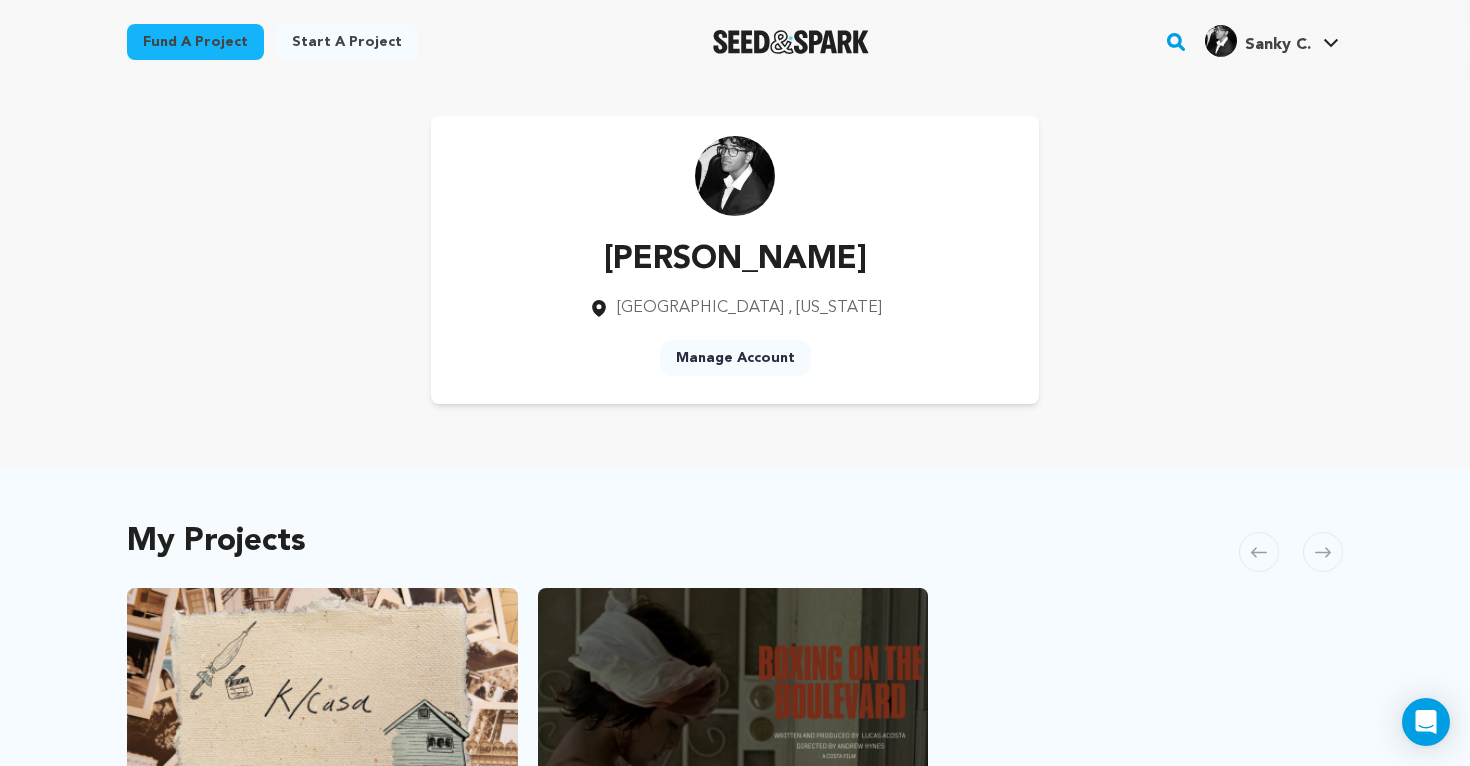 click on "Sanky Chari
Dallas
, Texas
Manage Account" at bounding box center (735, 260) 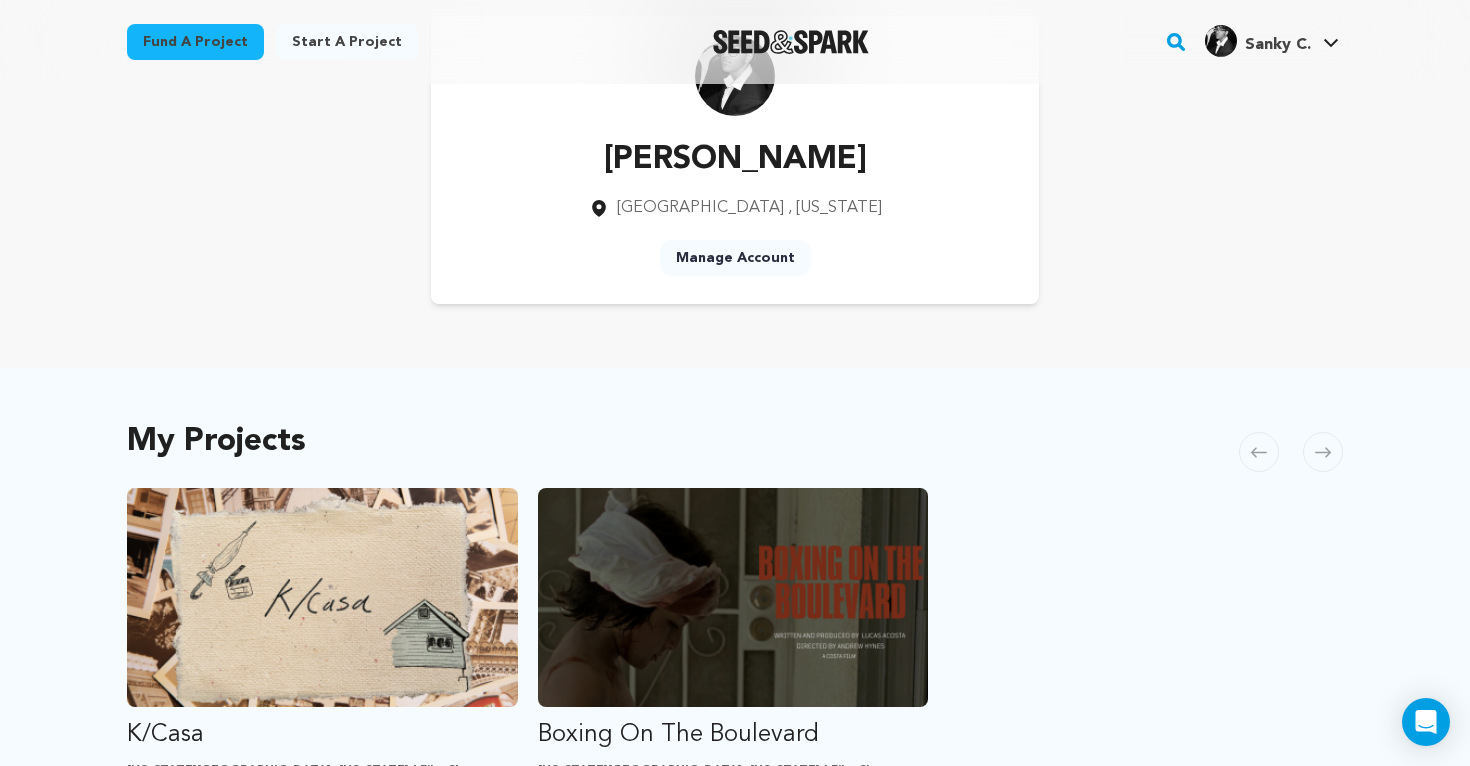 scroll, scrollTop: 0, scrollLeft: 0, axis: both 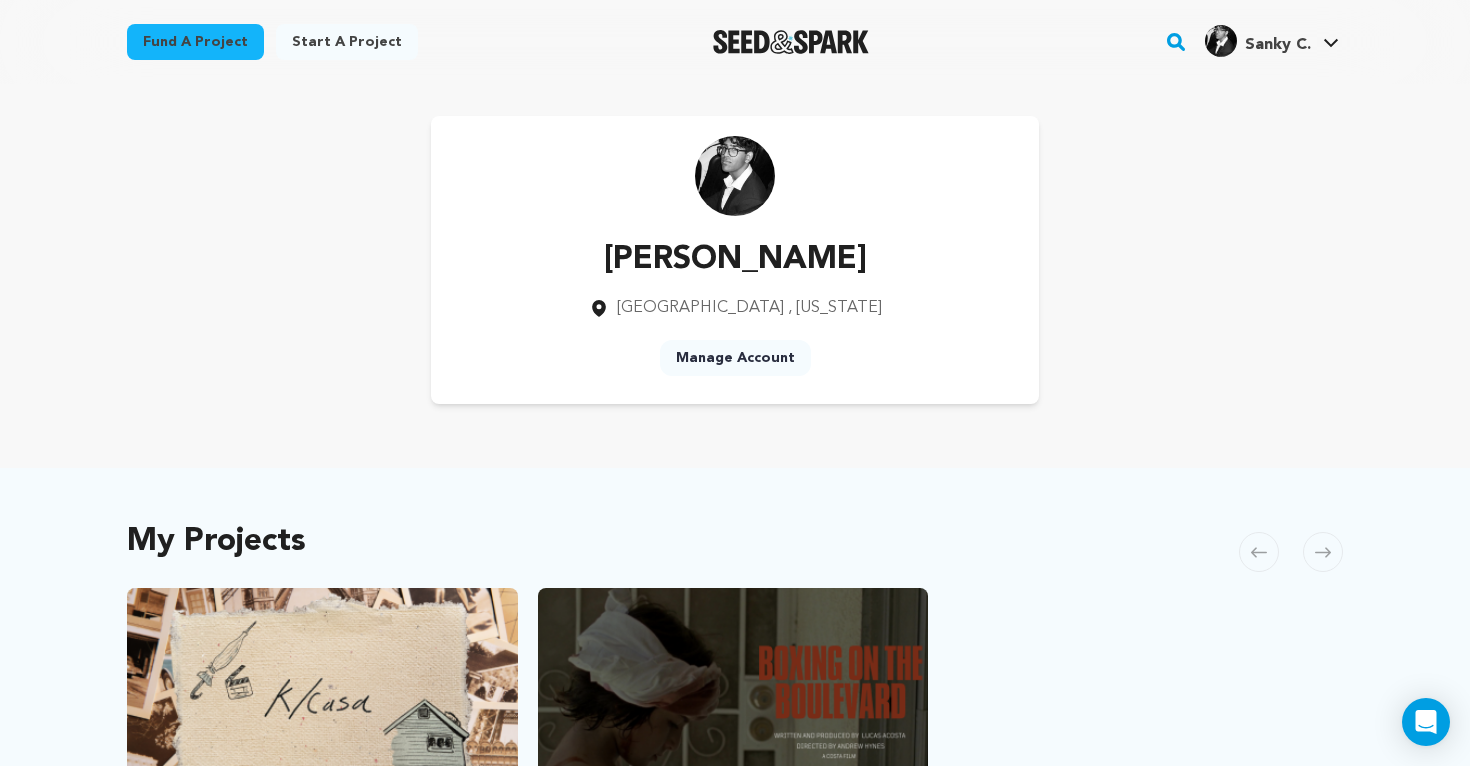 click at bounding box center (735, 176) 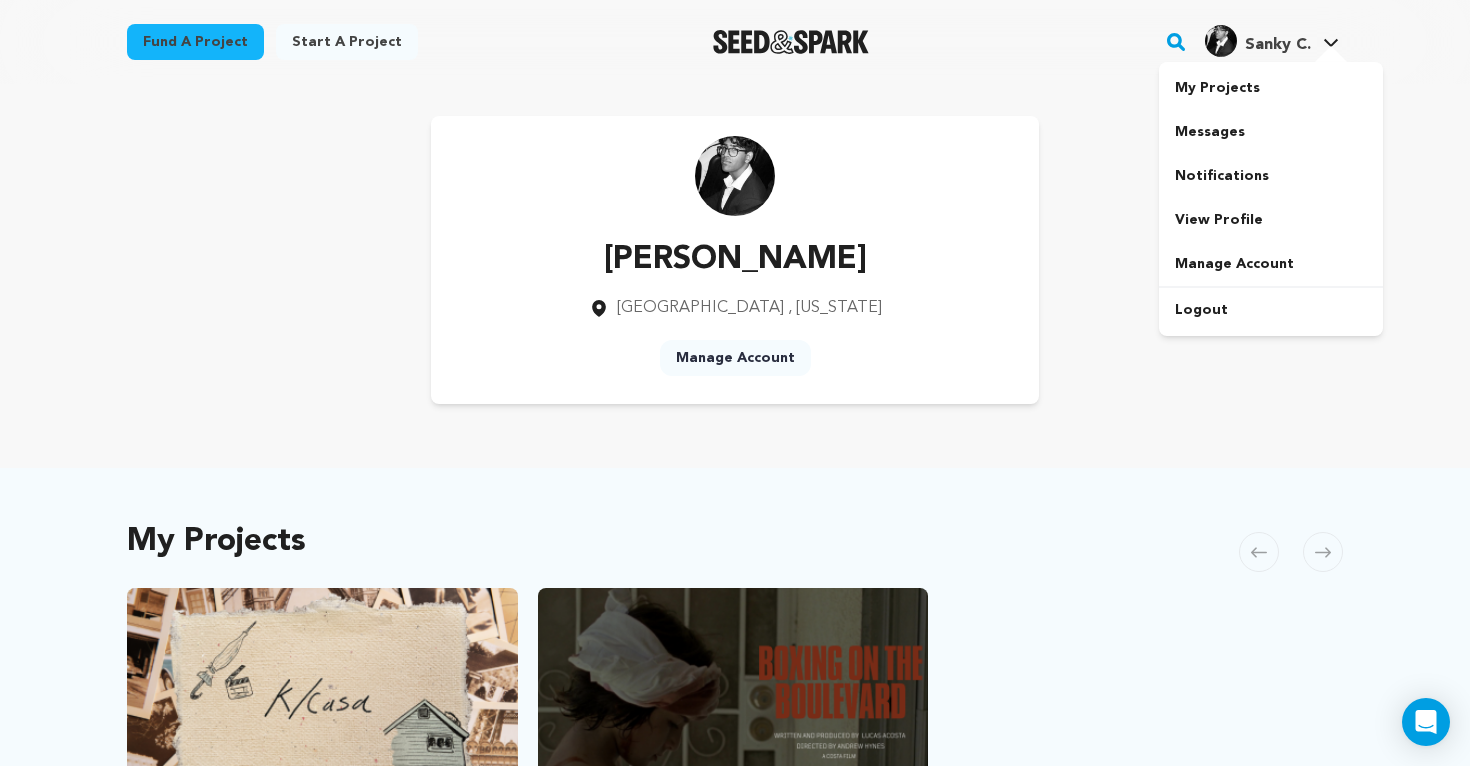 click at bounding box center (1331, 56) 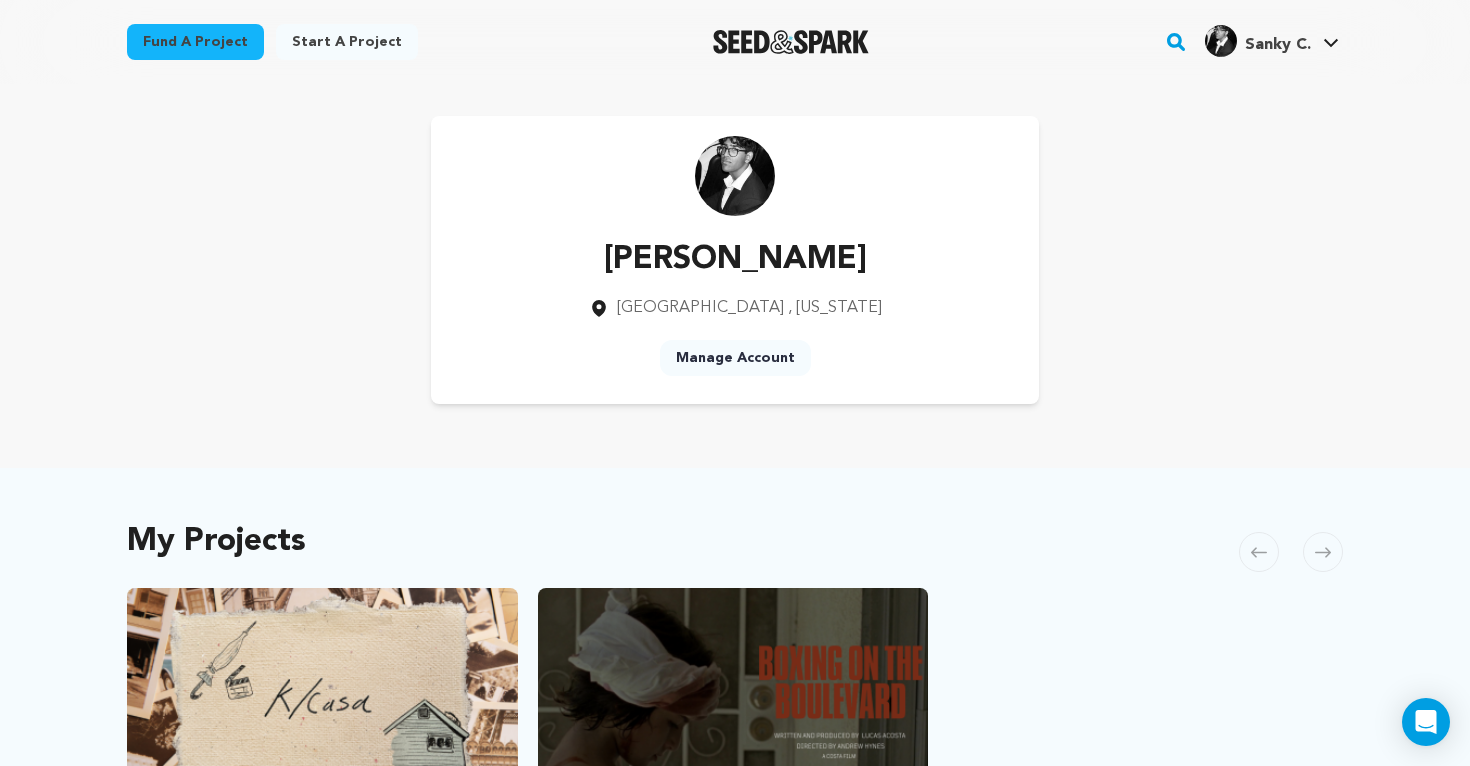 click on "Sanky Chari
Dallas
, Texas
Manage Account" at bounding box center [735, 260] 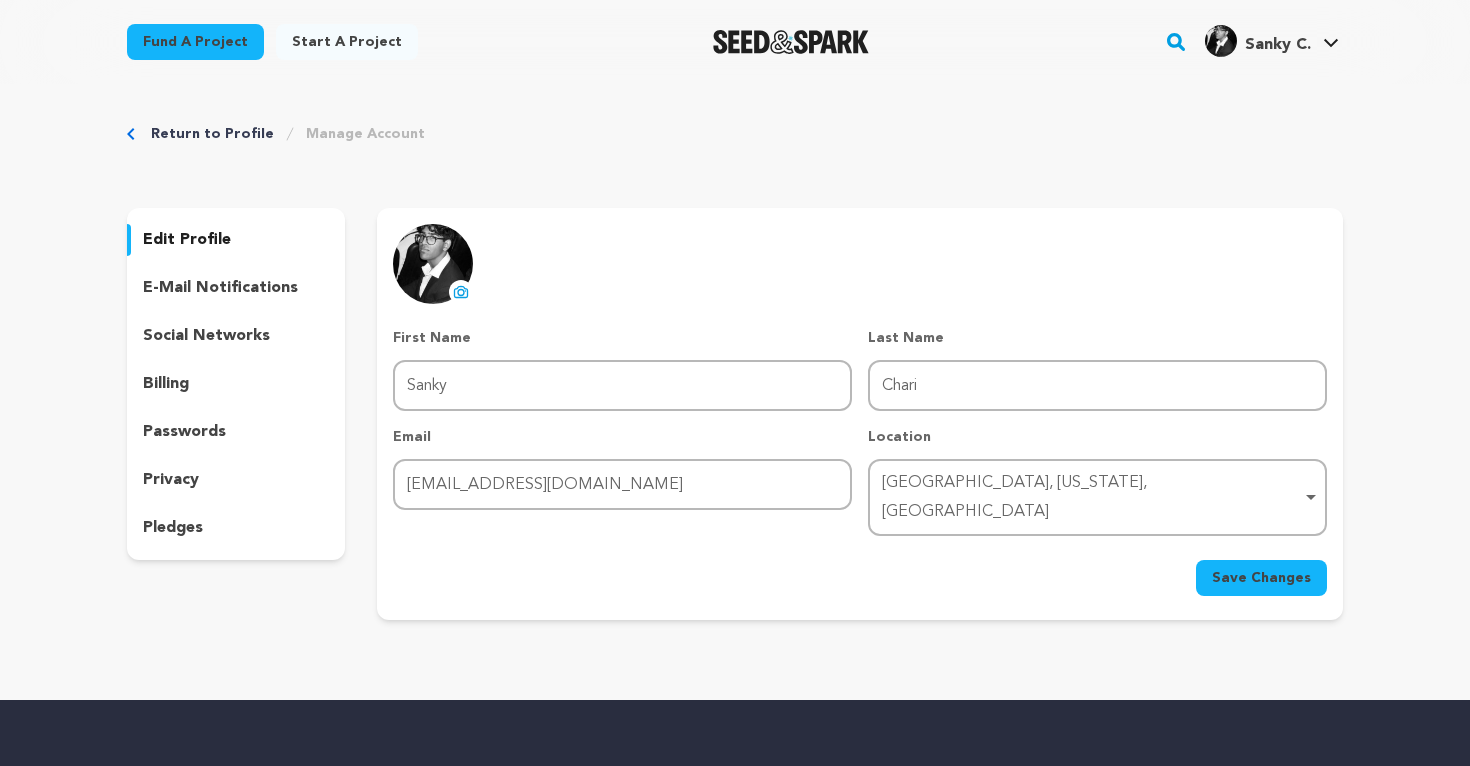 scroll, scrollTop: 0, scrollLeft: 0, axis: both 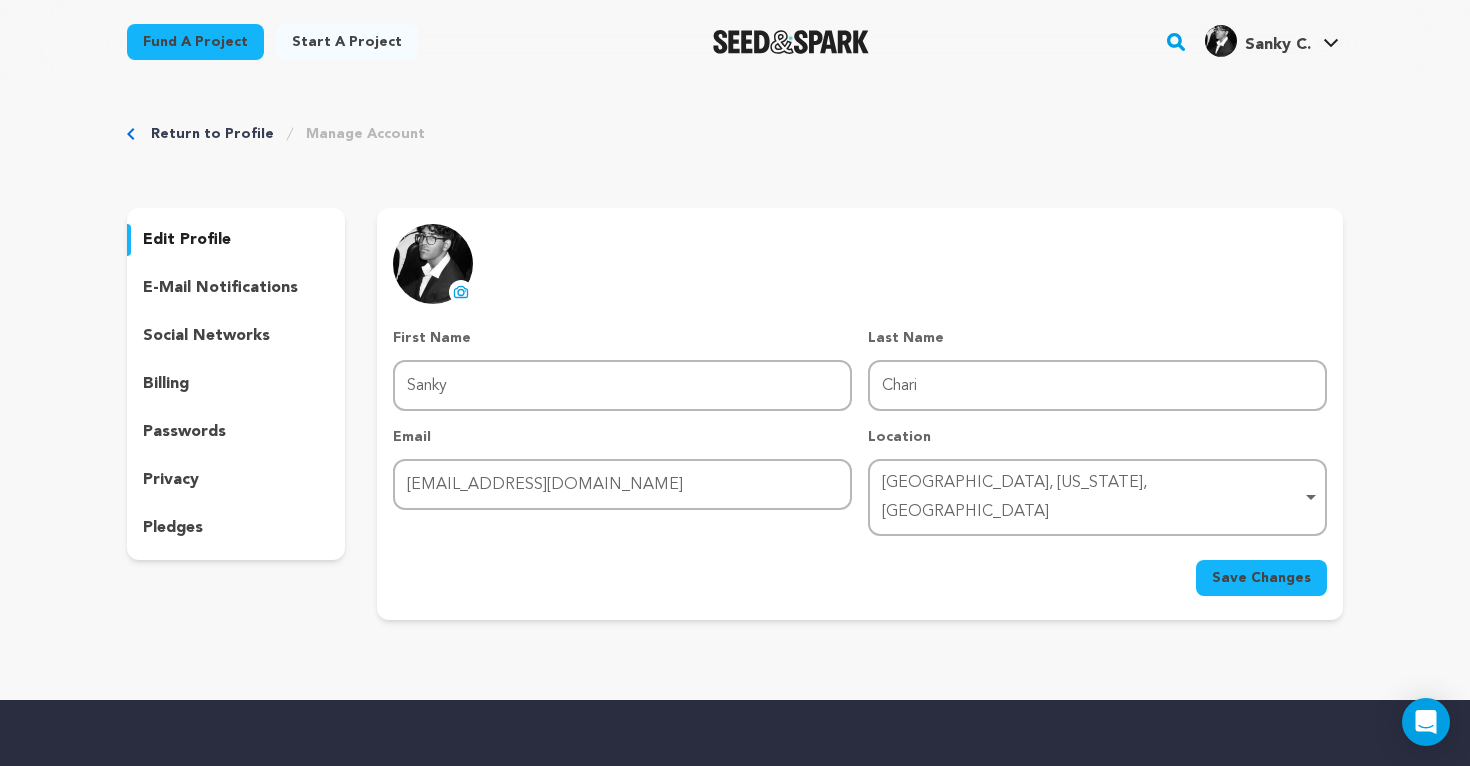 click at bounding box center (433, 264) 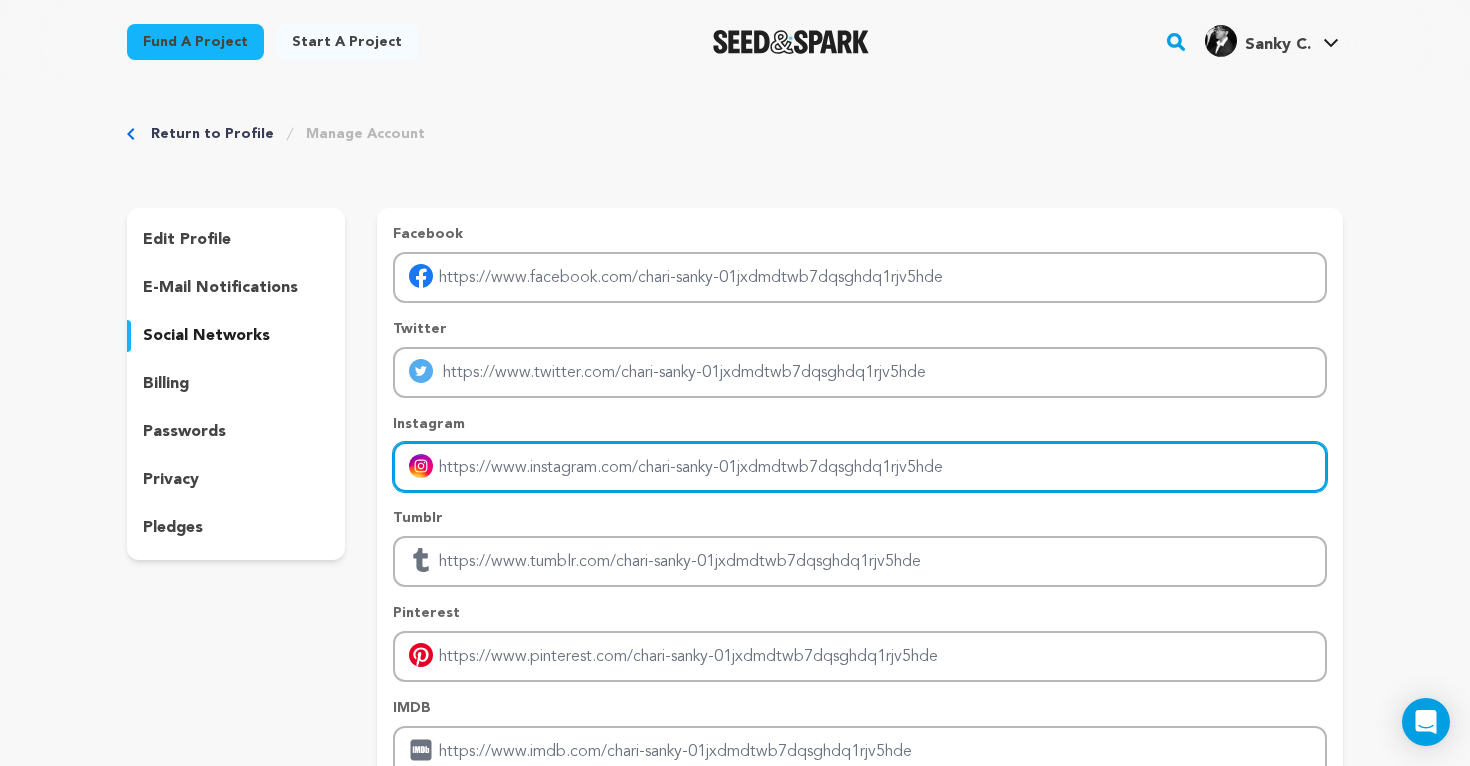 click at bounding box center (860, 467) 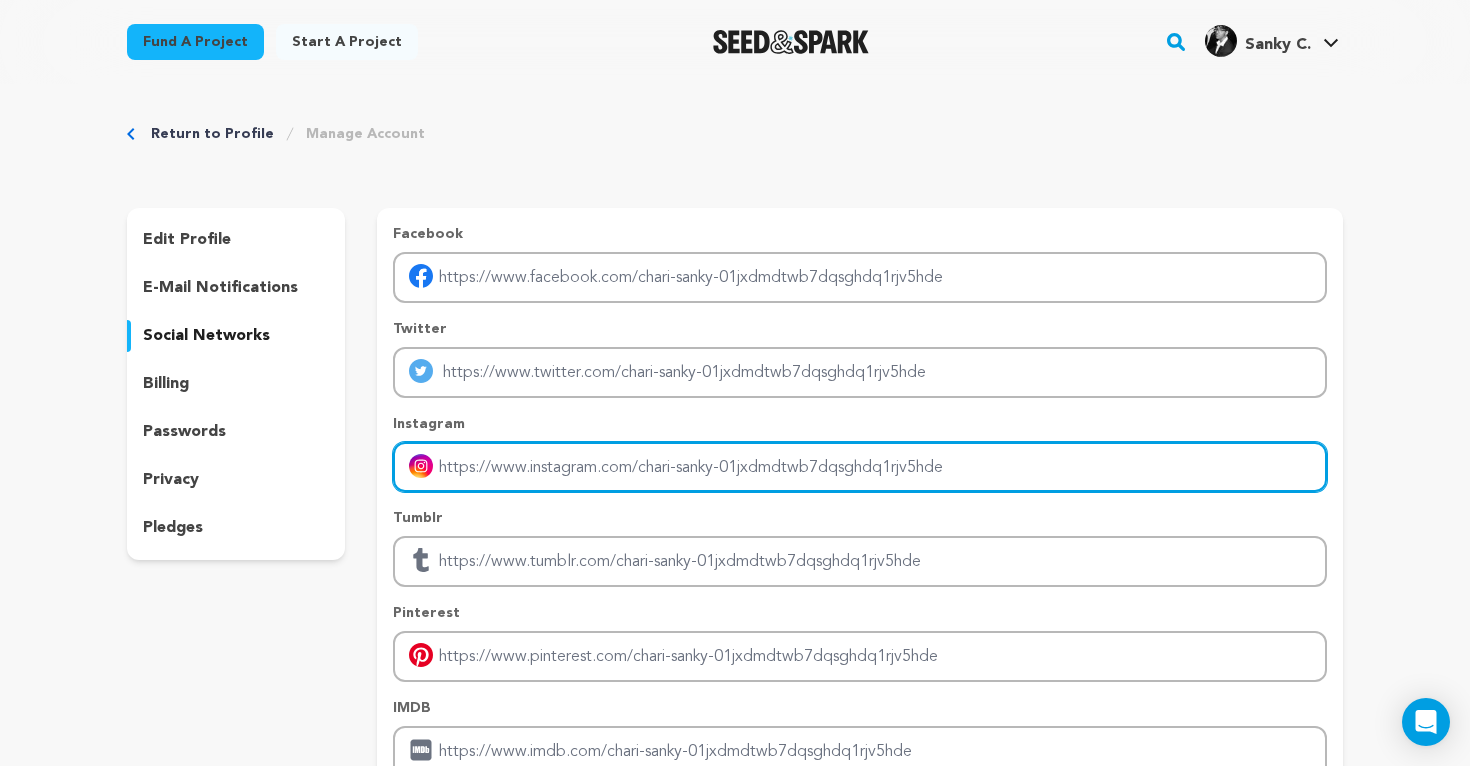 paste on "http://instagram.com/sankychari" 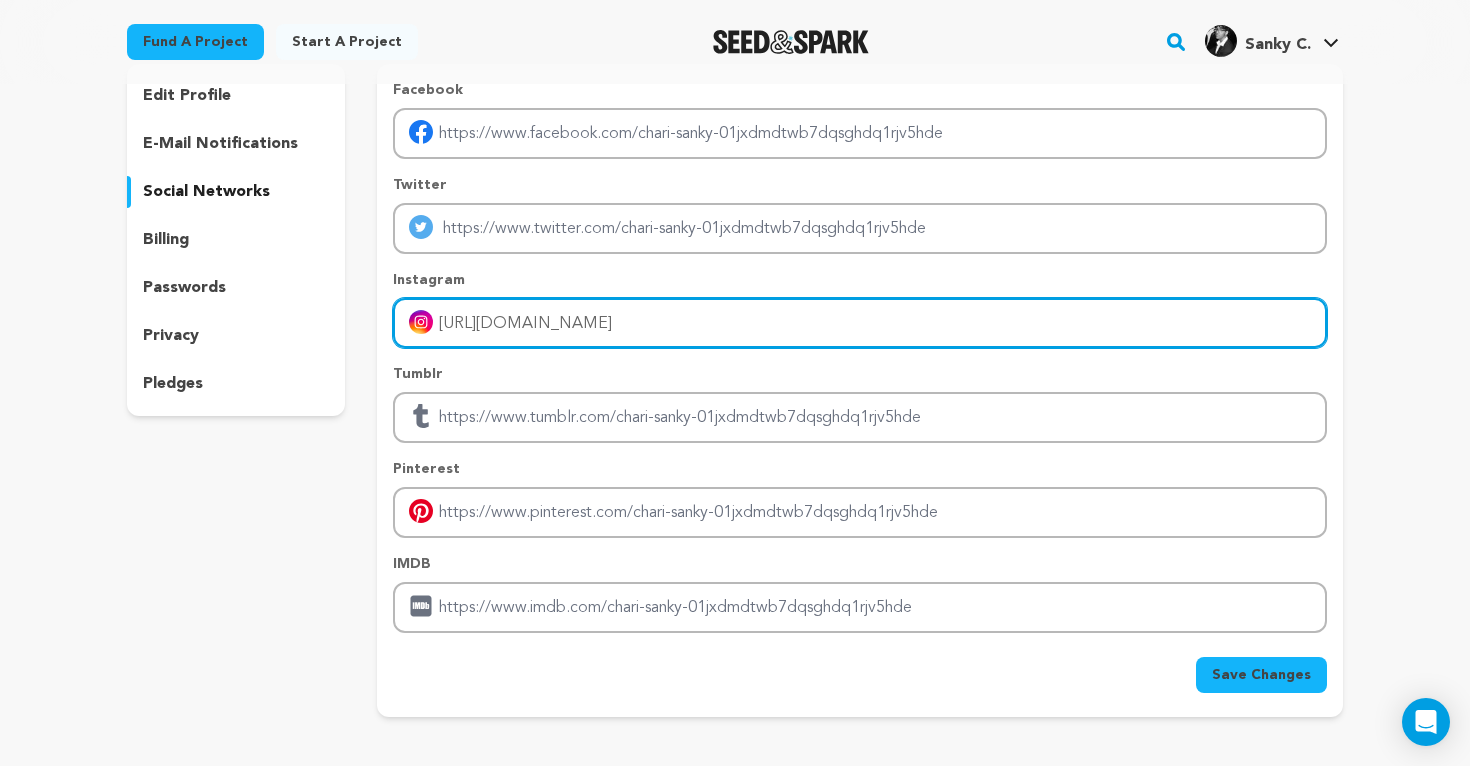scroll, scrollTop: 161, scrollLeft: 0, axis: vertical 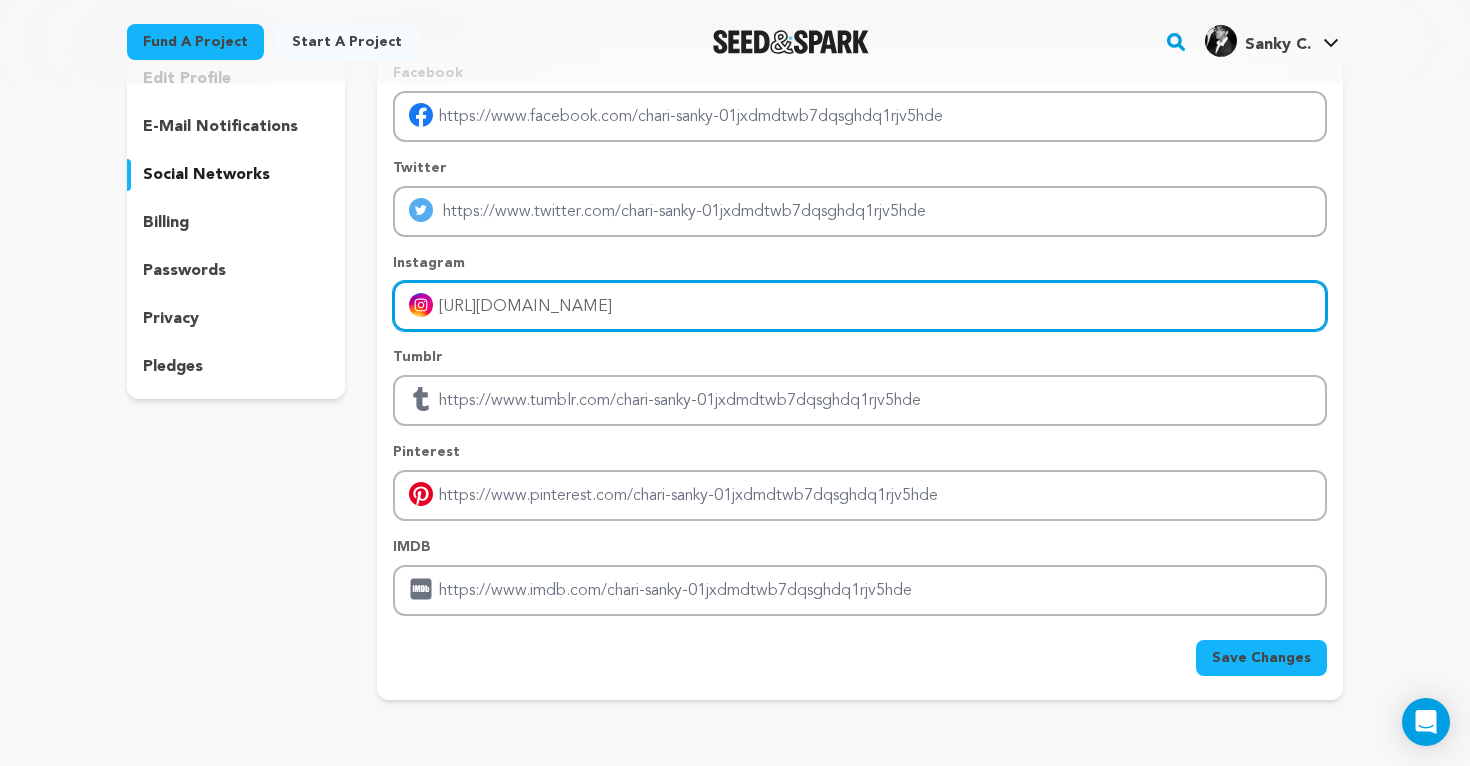 type on "http://instagram.com/sankychari" 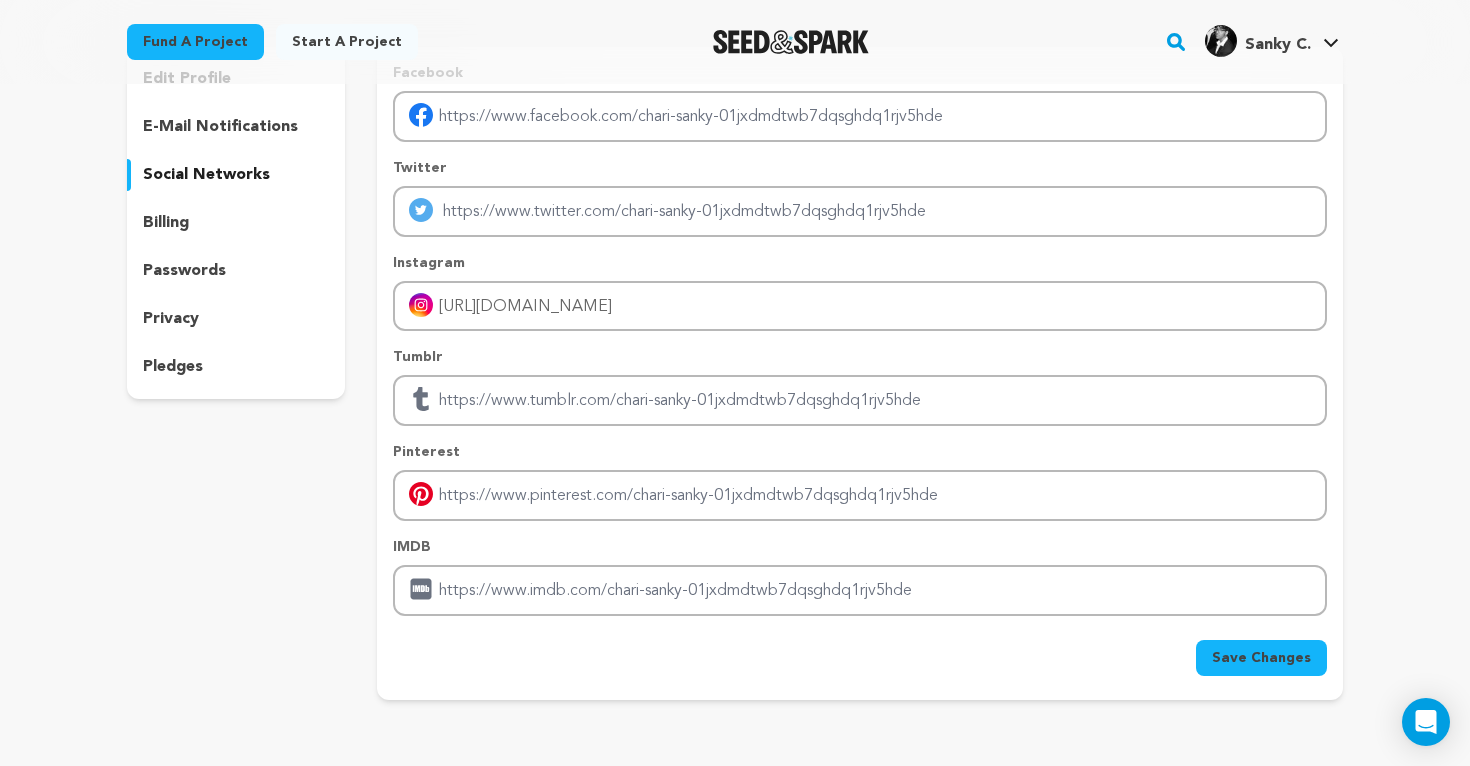 click on "Save Changes" at bounding box center [1261, 658] 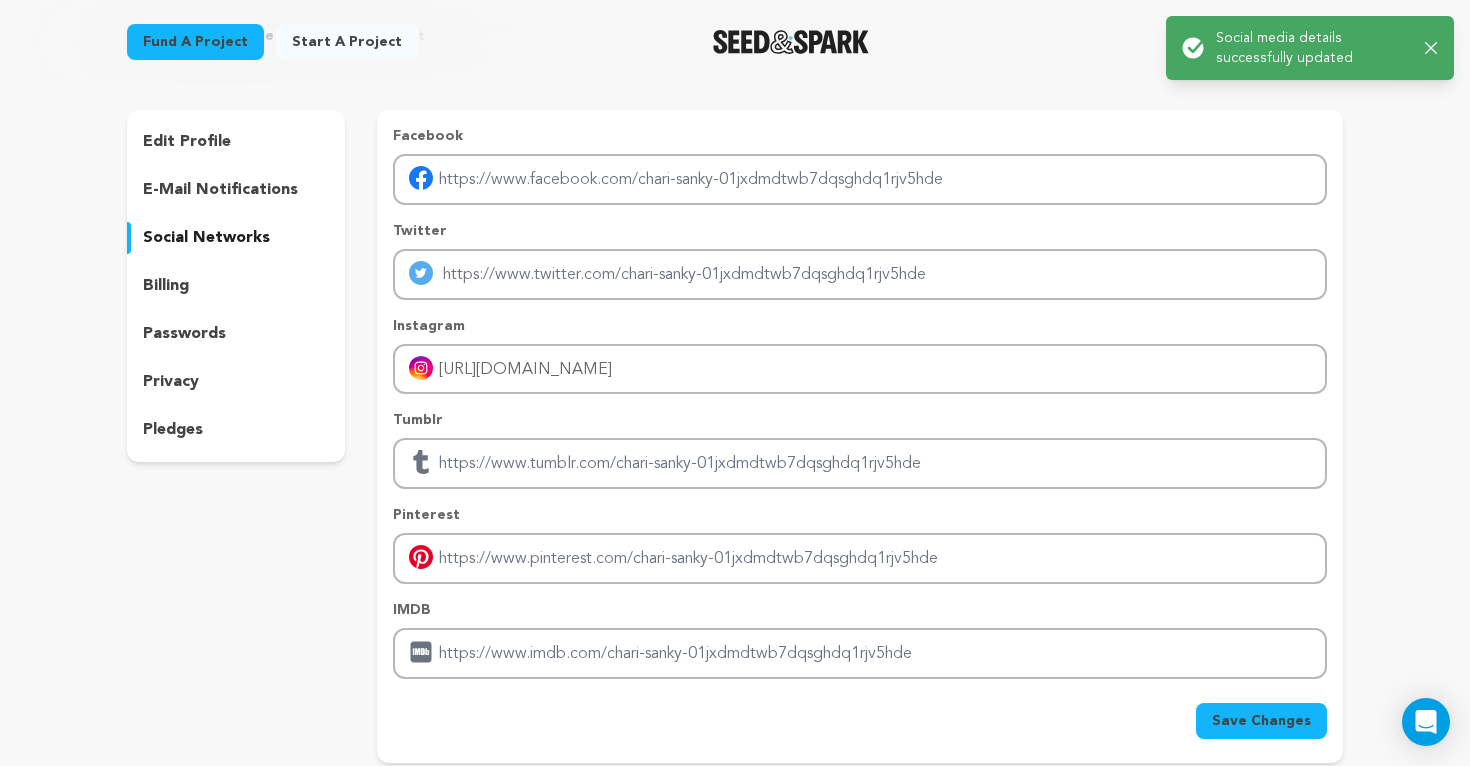 scroll, scrollTop: 90, scrollLeft: 0, axis: vertical 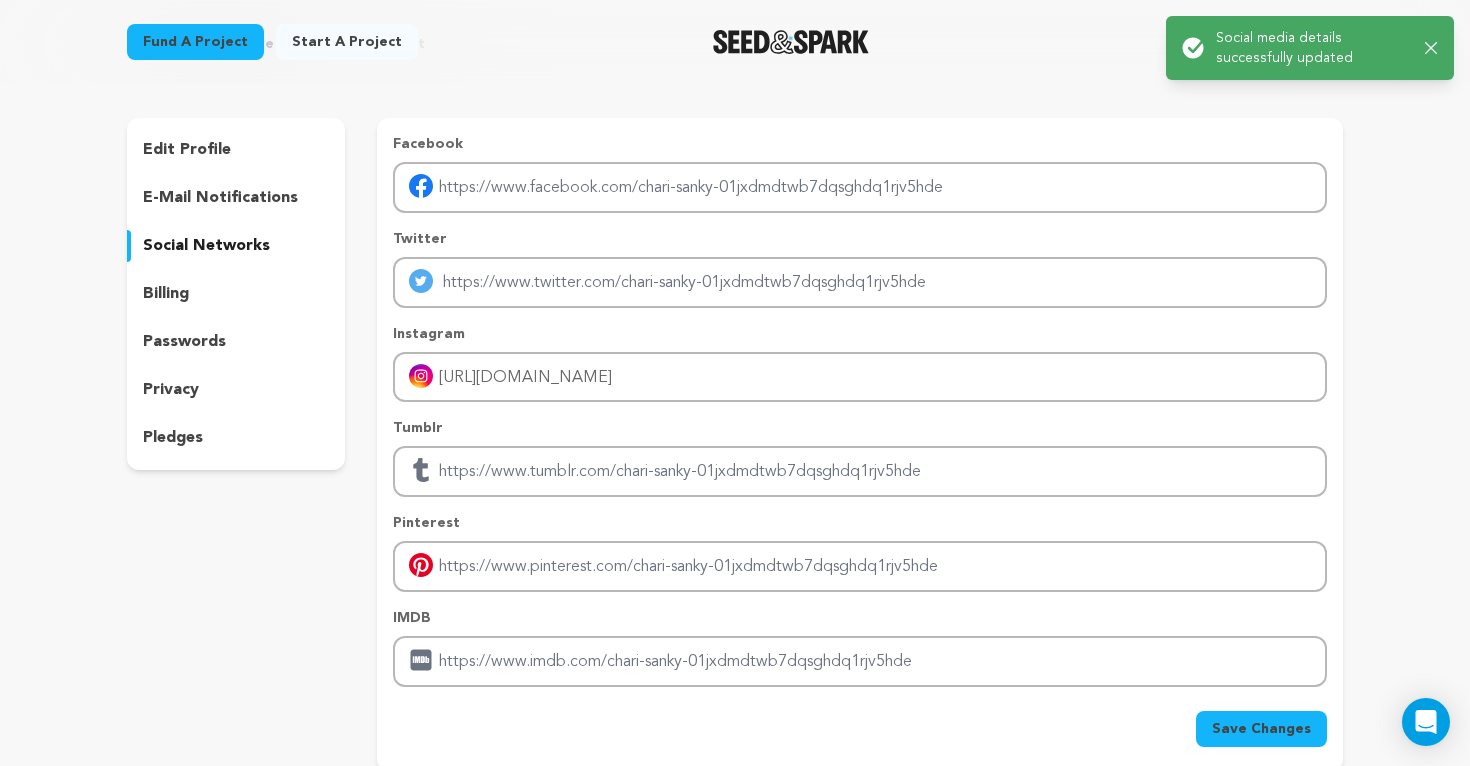 click on "edit profile" at bounding box center (187, 150) 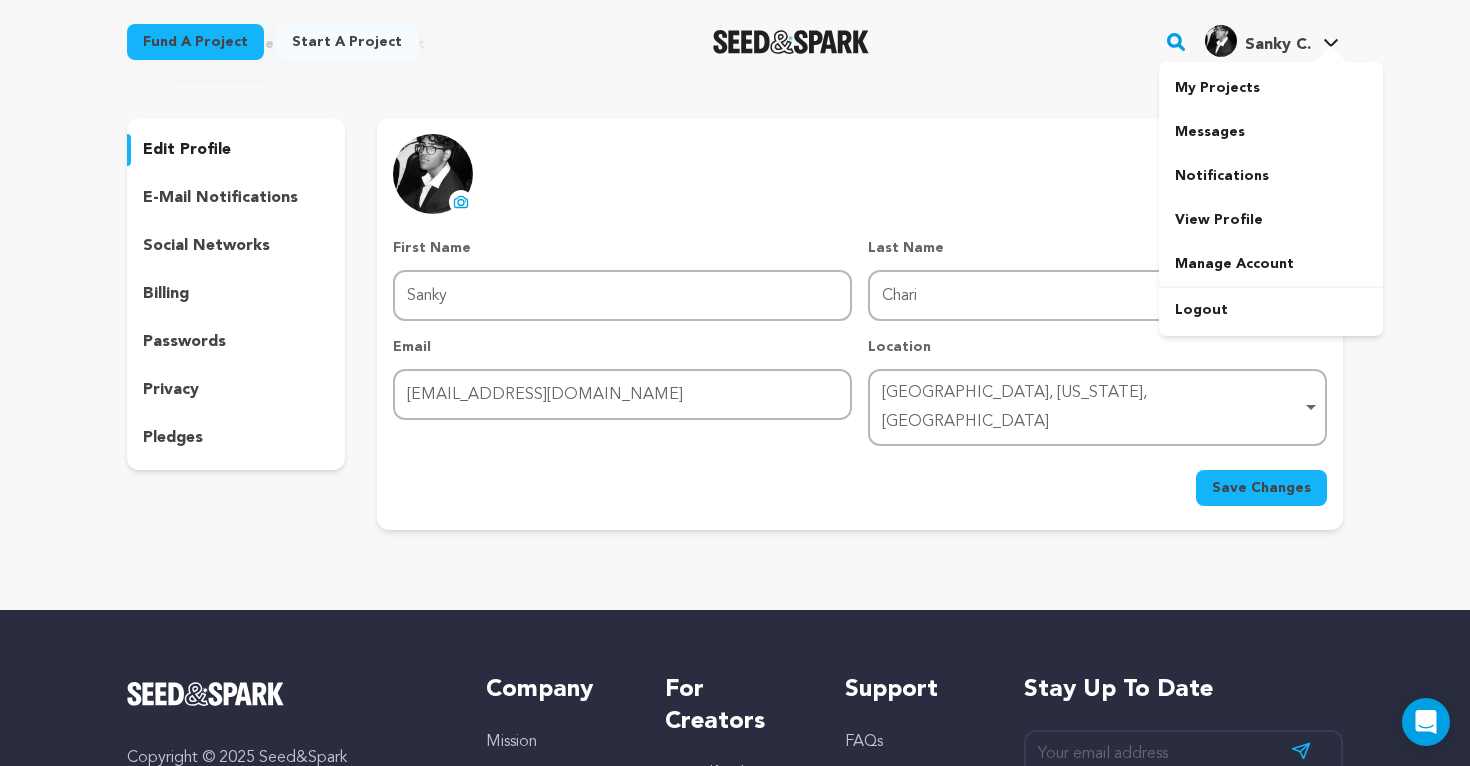 click on "Sanky C." at bounding box center (1278, 45) 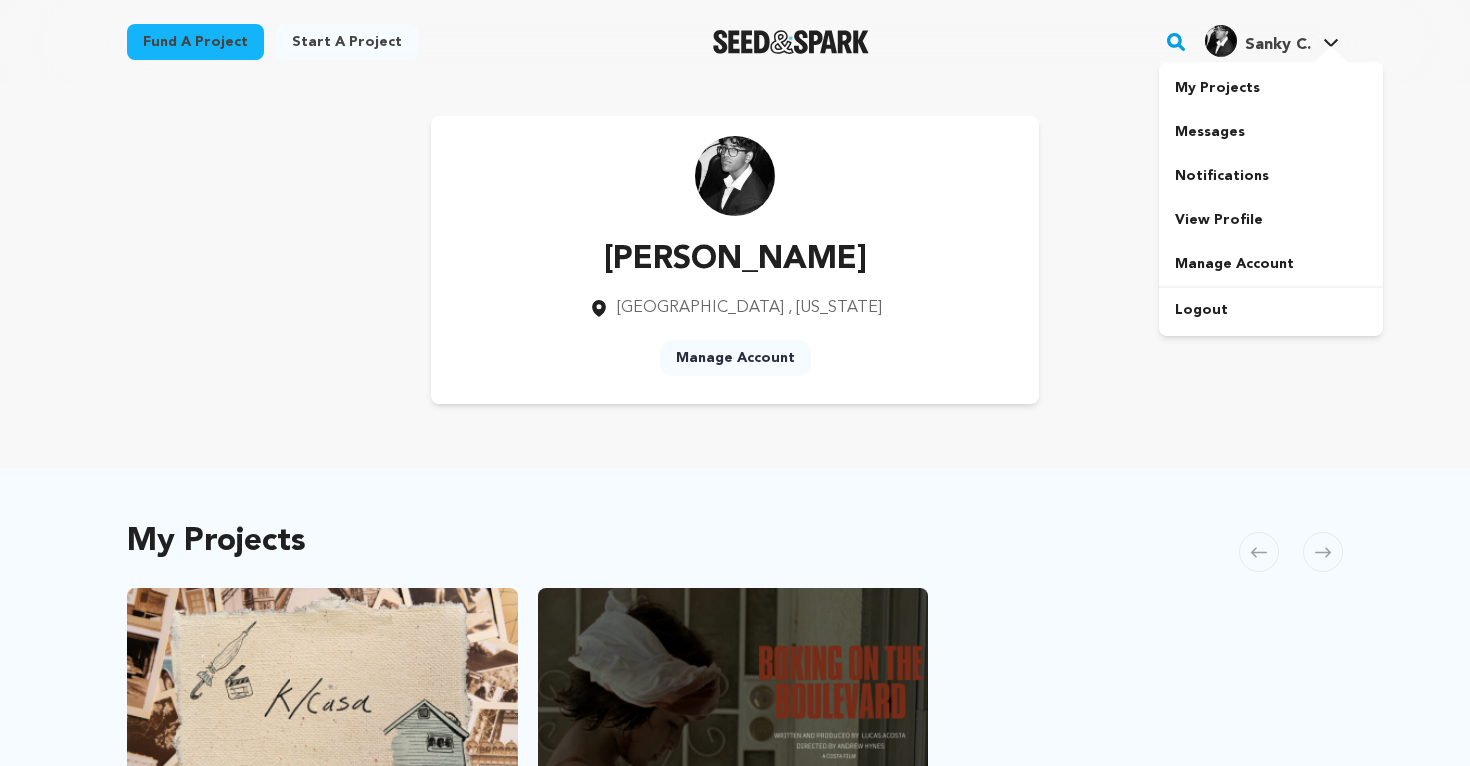 scroll, scrollTop: 0, scrollLeft: 0, axis: both 